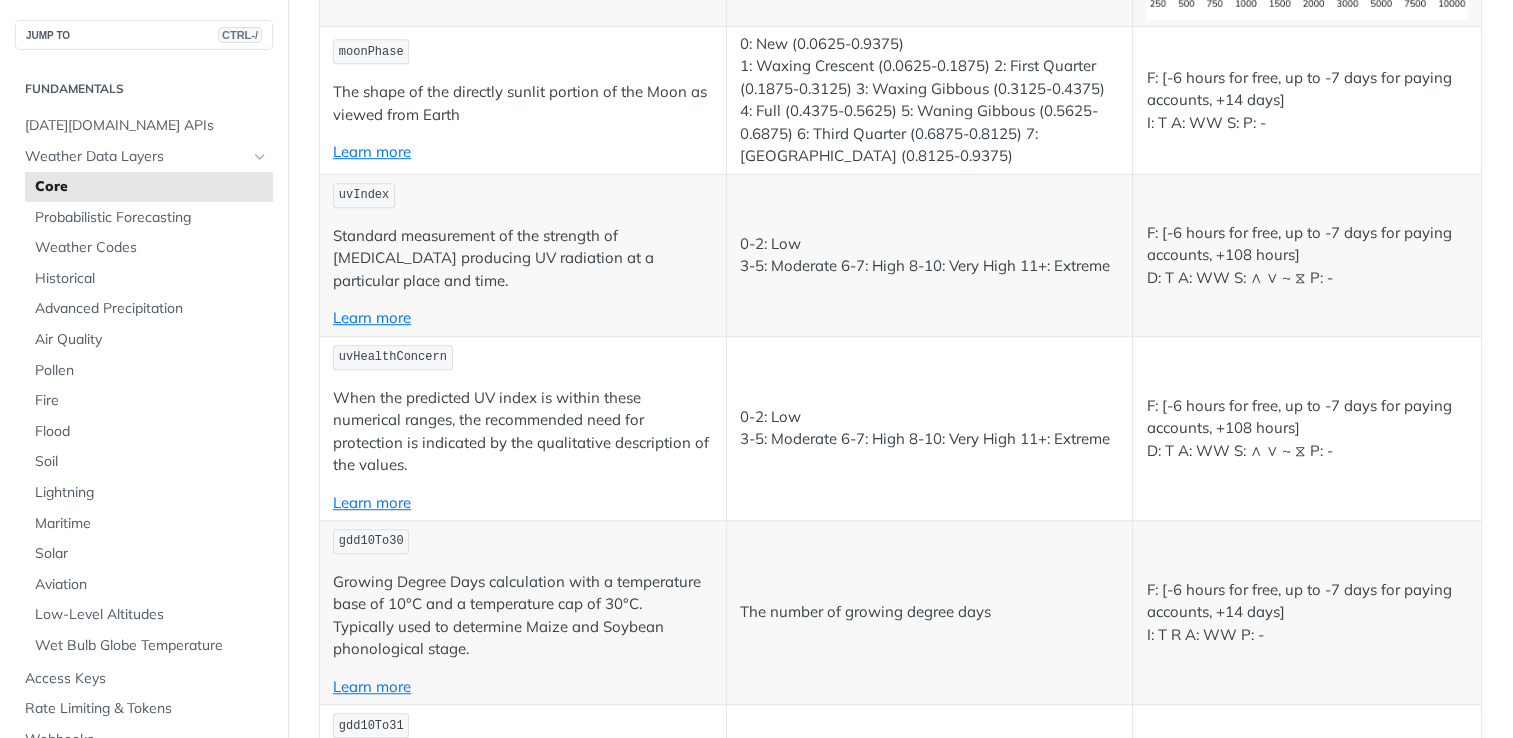 scroll, scrollTop: 8748, scrollLeft: 0, axis: vertical 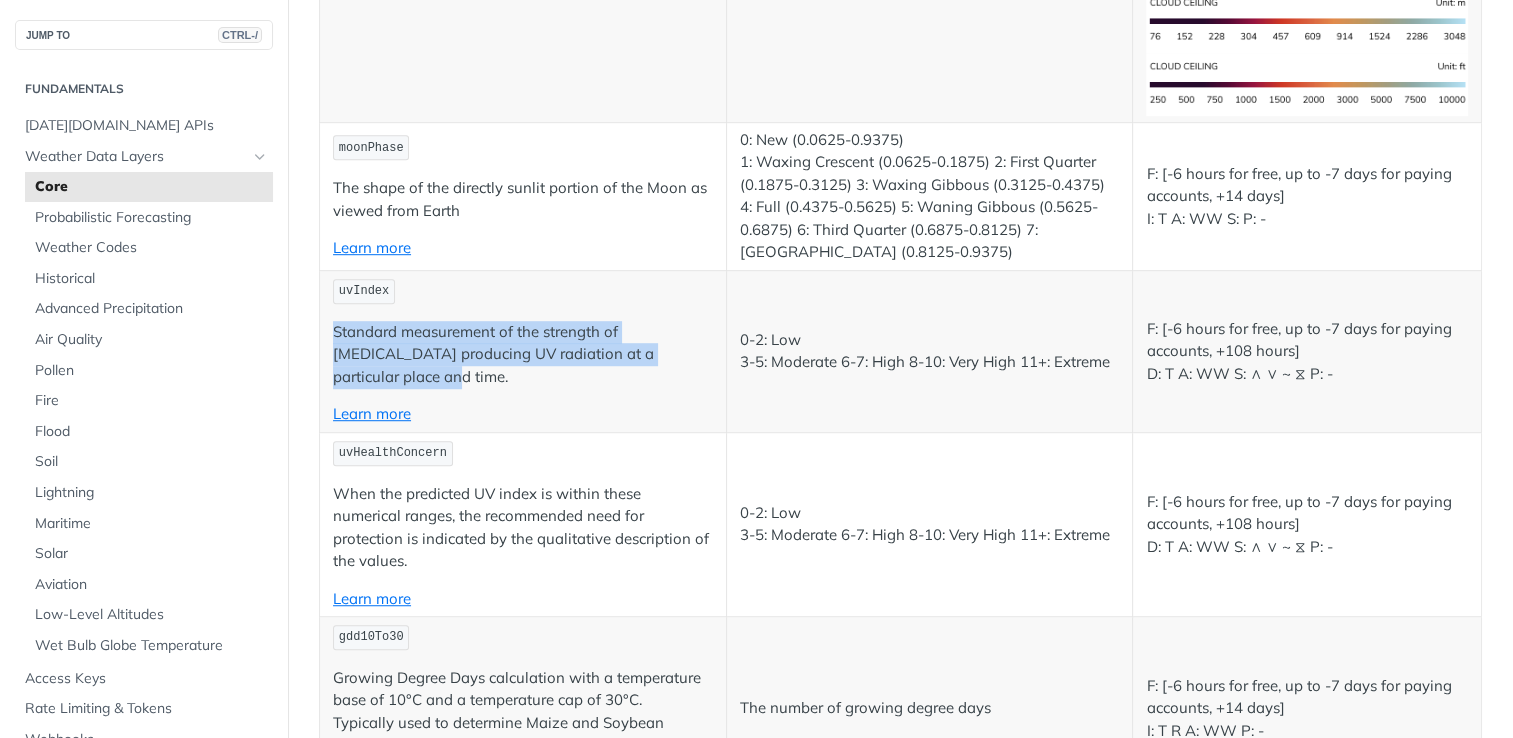 drag, startPoint x: 704, startPoint y: 298, endPoint x: 328, endPoint y: 277, distance: 376.58597 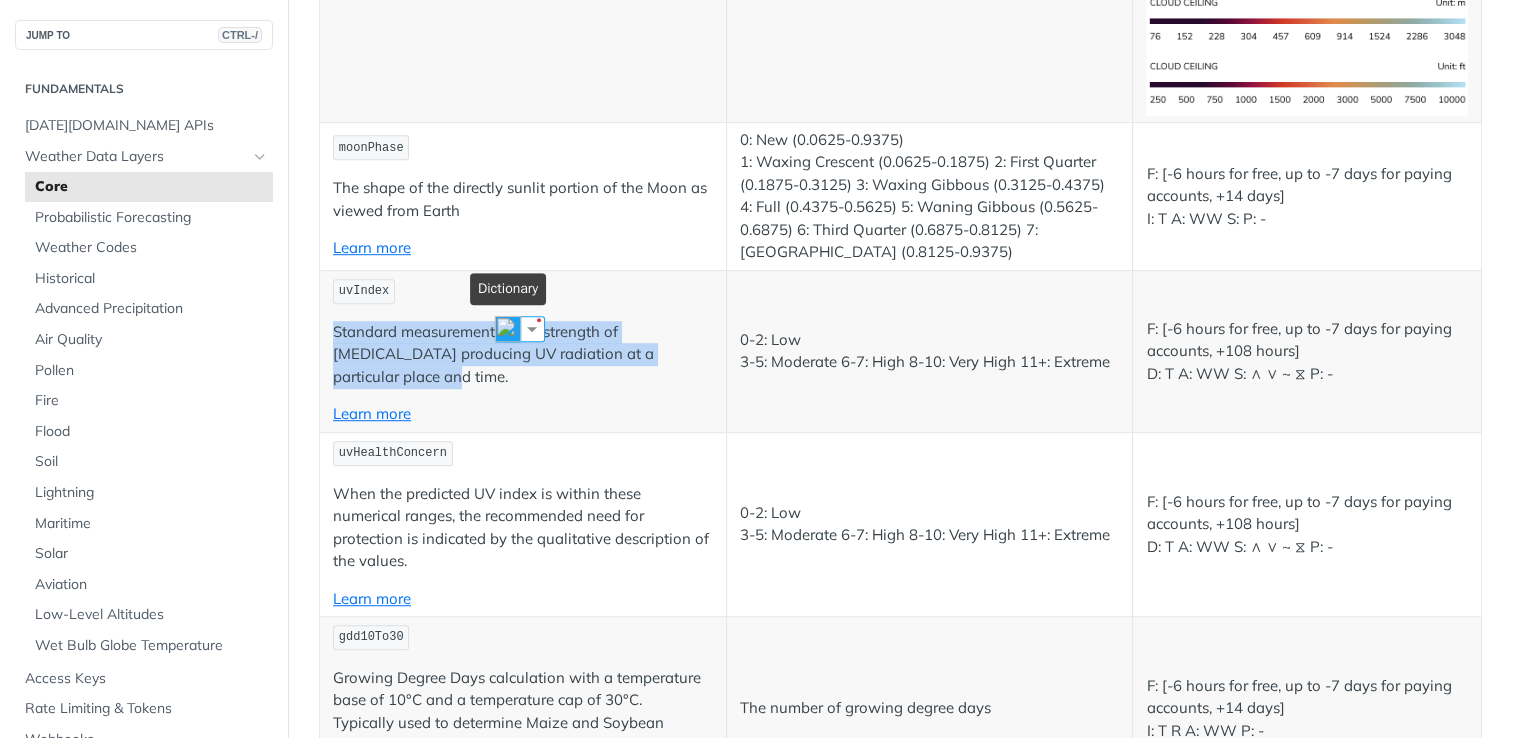drag, startPoint x: 328, startPoint y: 277, endPoint x: 509, endPoint y: 330, distance: 188.60011 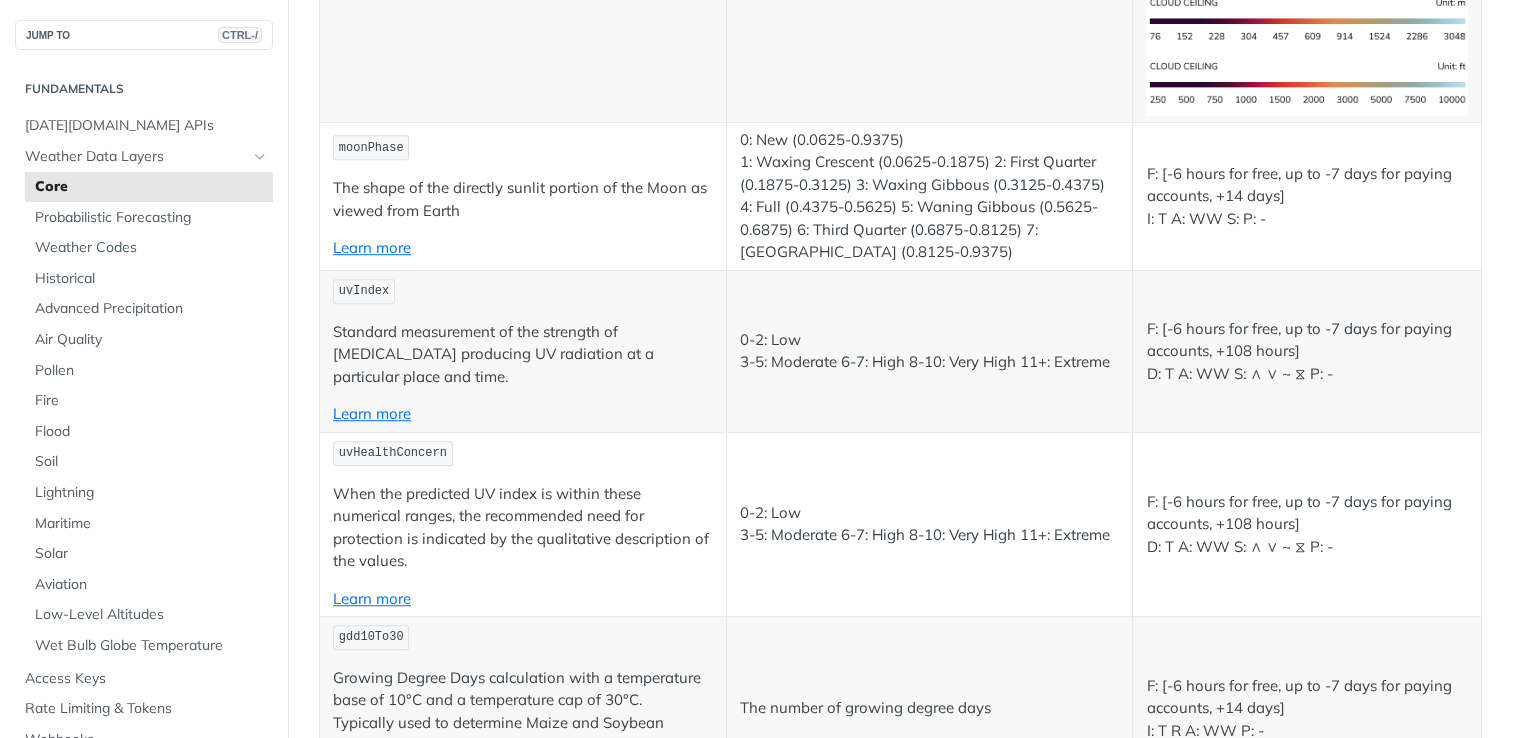 click on "When the predicted UV index is within these numerical ranges, the recommended need for protection is indicated by the qualitative description of the values." at bounding box center [523, 528] 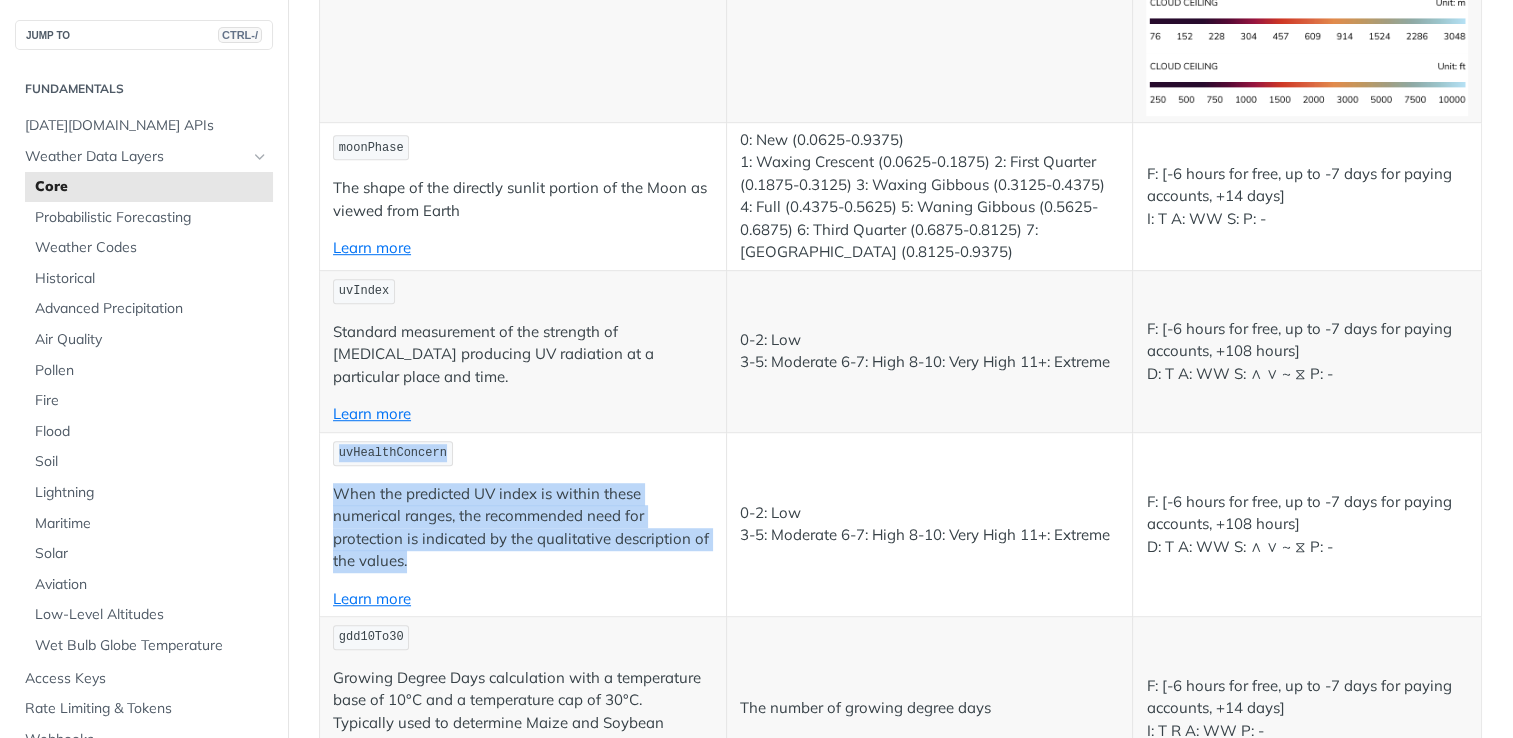 drag, startPoint x: 702, startPoint y: 459, endPoint x: 326, endPoint y: 384, distance: 383.4071 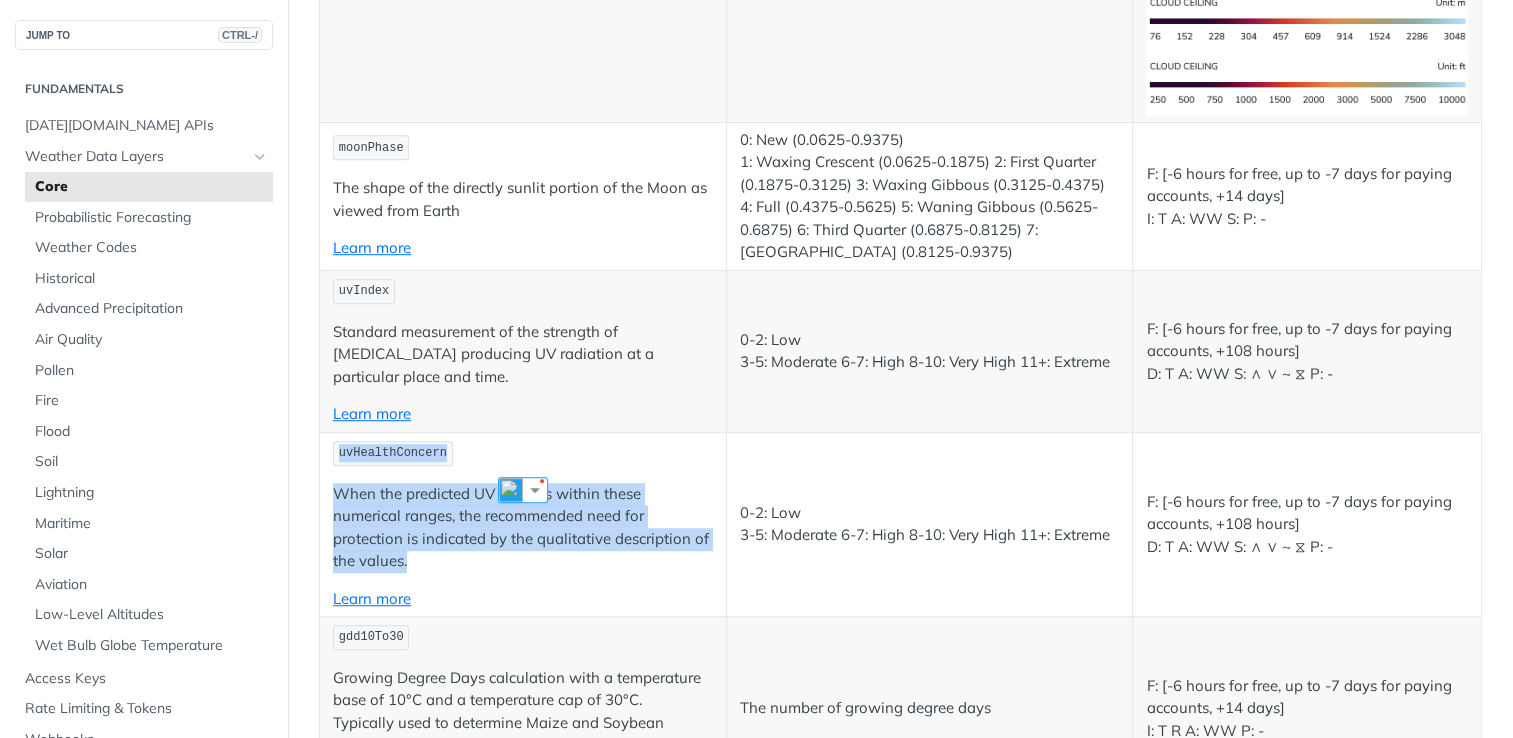 copy on "uvHealthConcern  When the predicted UV index is within these numerical ranges, the recommended need for protection is indicated by the qualitative description of the values." 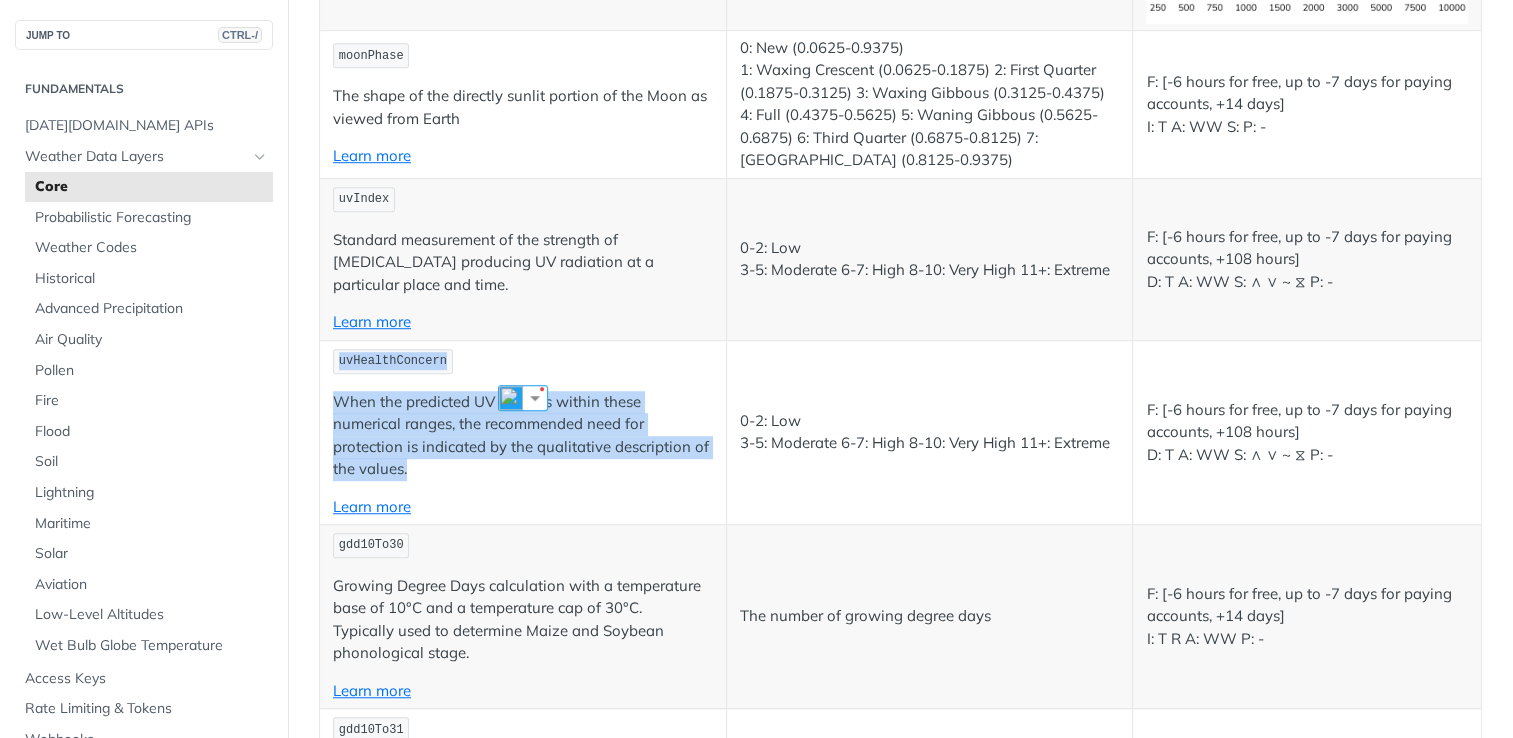 scroll, scrollTop: 8848, scrollLeft: 0, axis: vertical 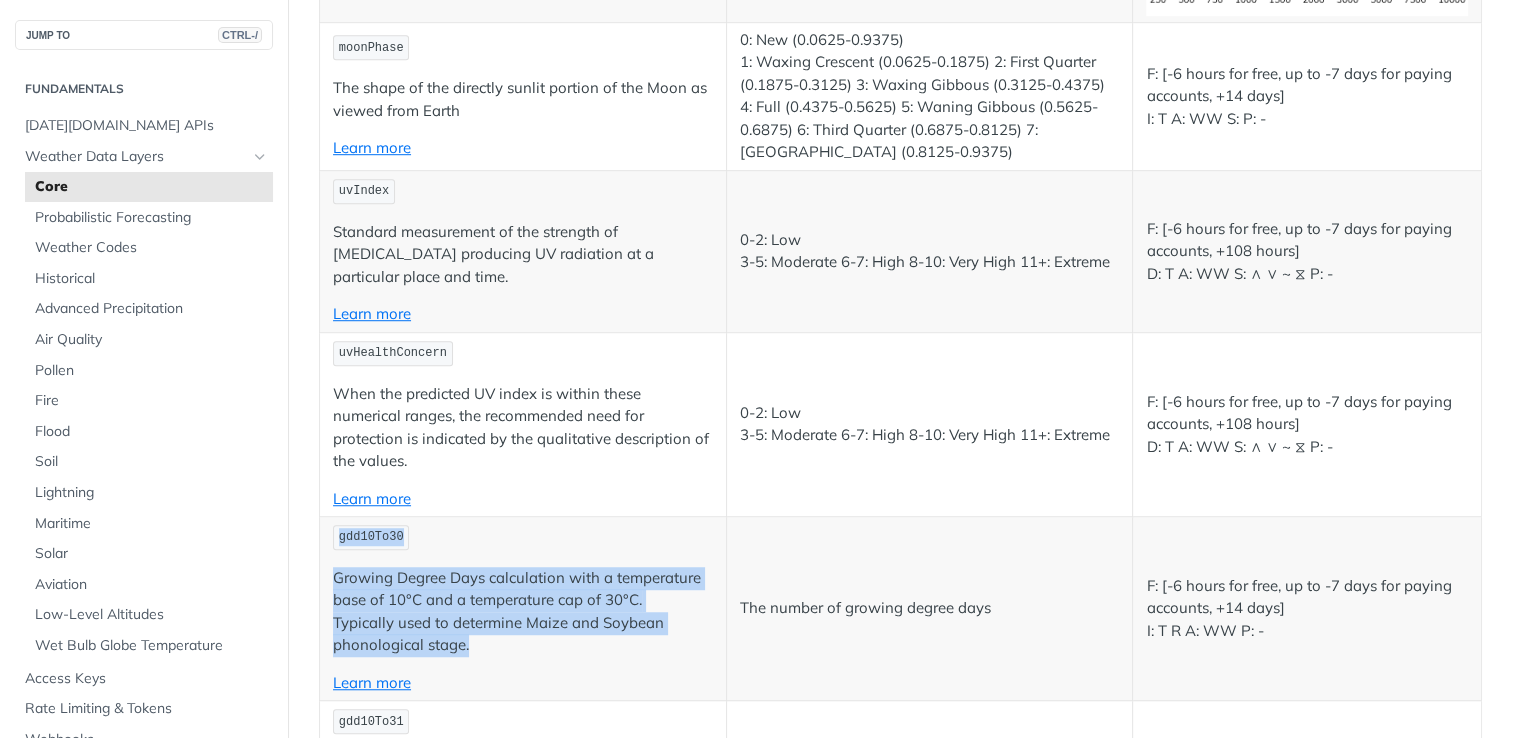 drag, startPoint x: 548, startPoint y: 550, endPoint x: 338, endPoint y: 435, distance: 239.42639 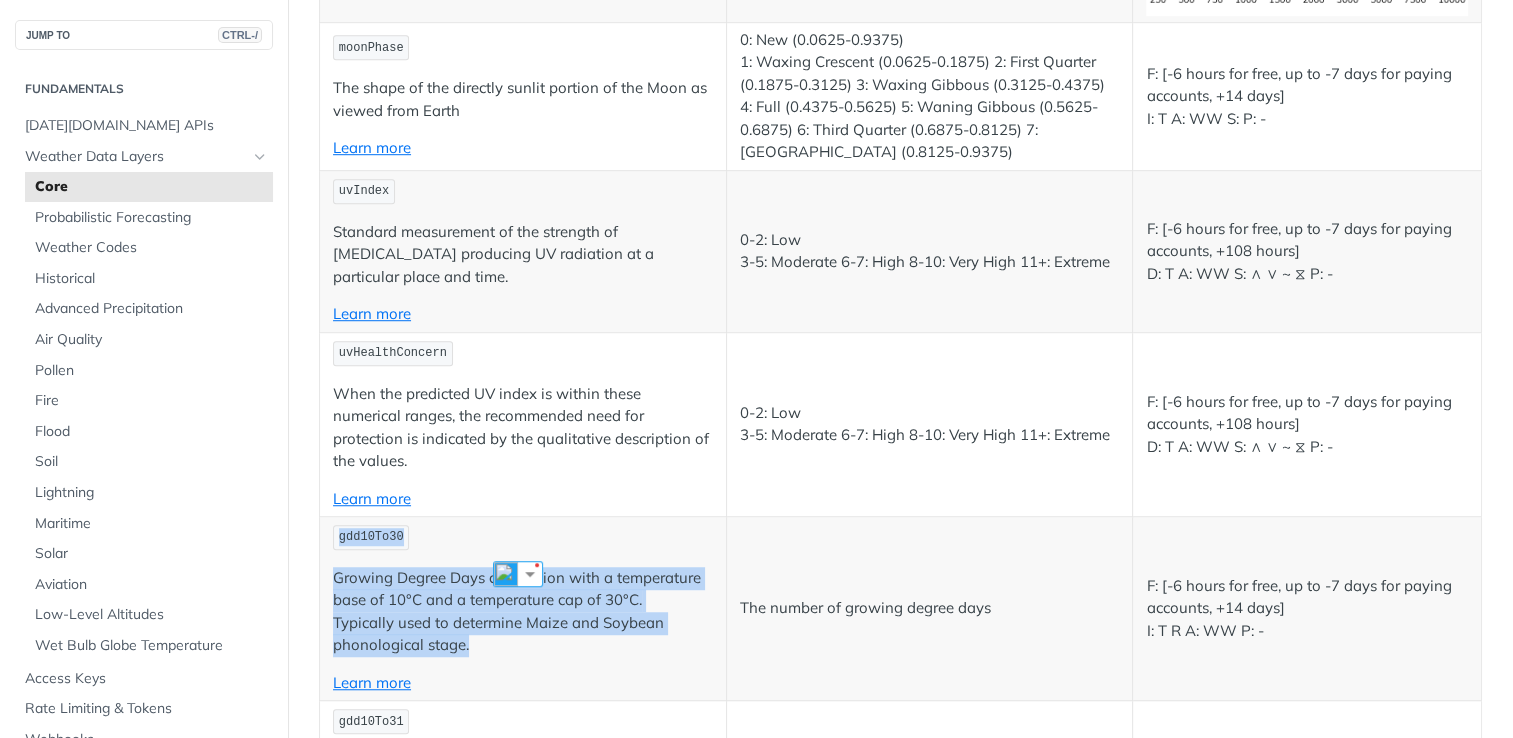 copy on "gdd10To30 Growing Degree Days calculation with a temperature base of 10°C and a temperature cap of 30°C.
Typically used to determine Maize and Soybean phonological stage." 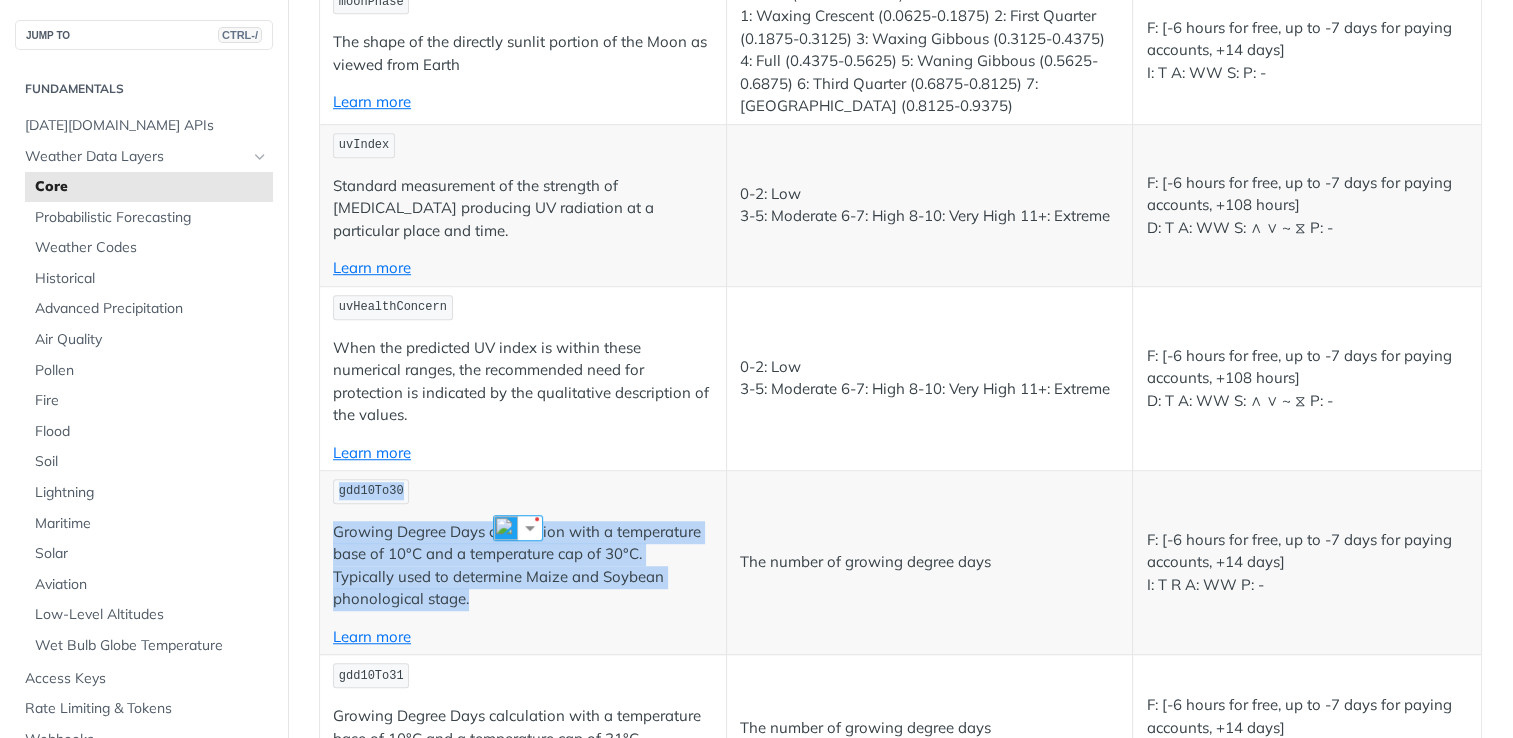 scroll, scrollTop: 9048, scrollLeft: 0, axis: vertical 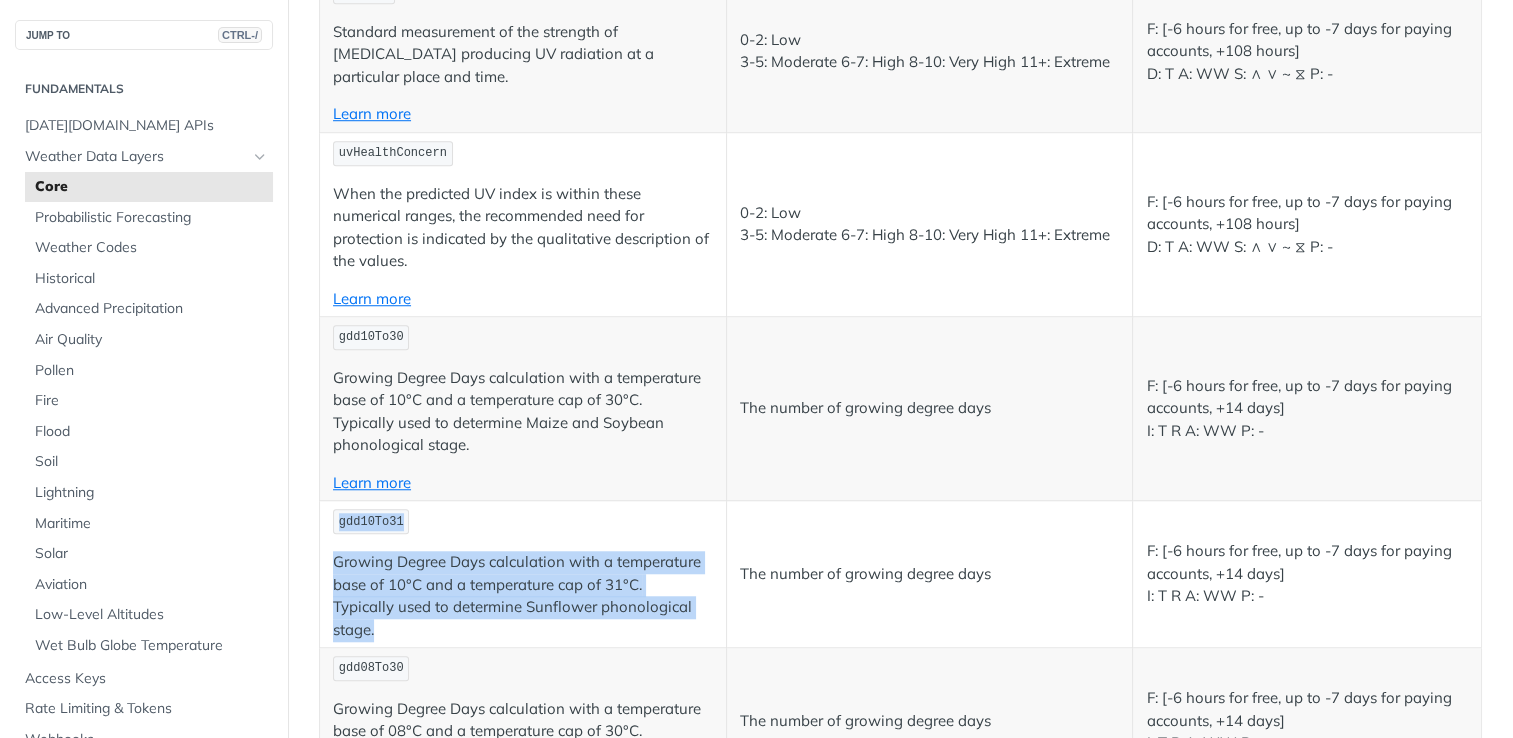 drag, startPoint x: 424, startPoint y: 539, endPoint x: 326, endPoint y: 413, distance: 159.62456 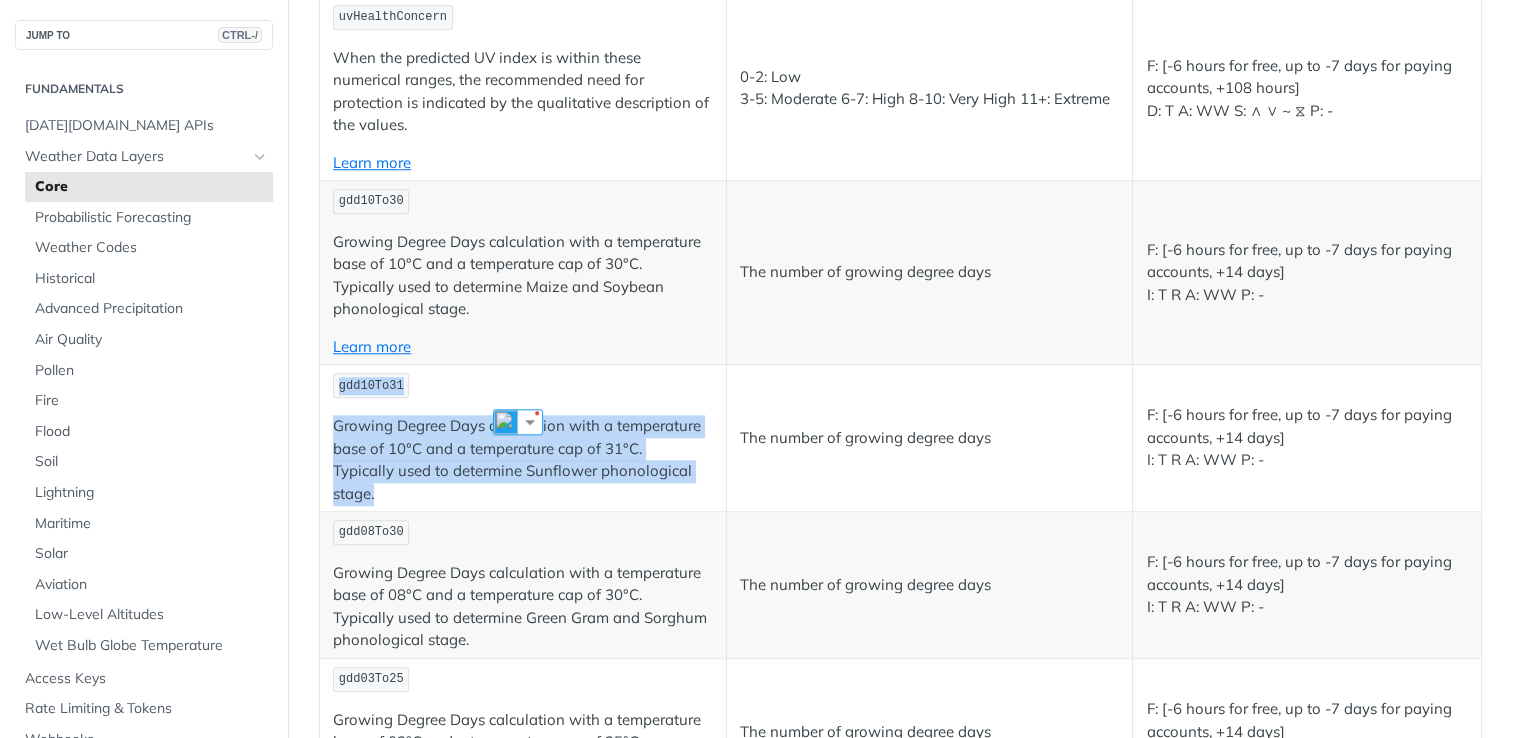 scroll, scrollTop: 9248, scrollLeft: 0, axis: vertical 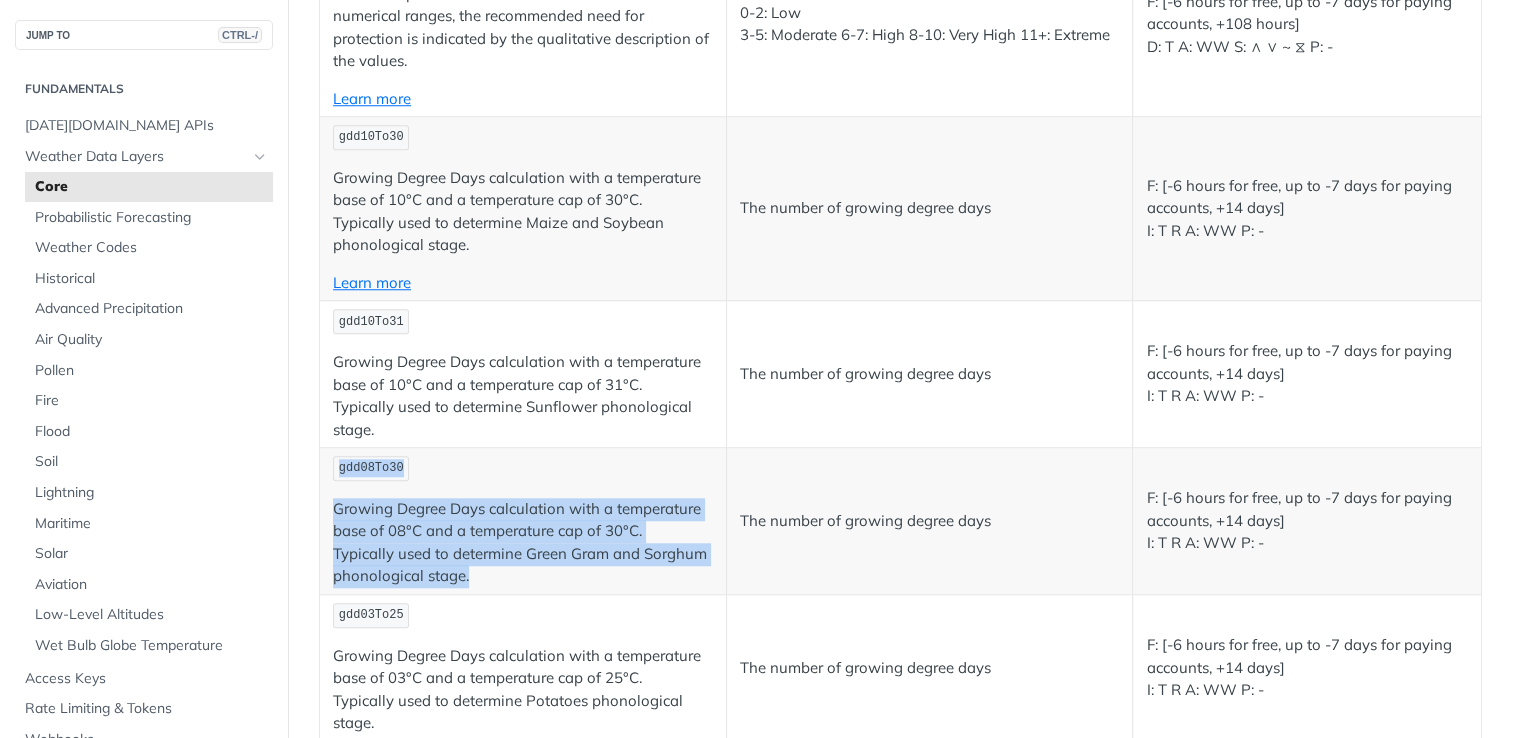 drag, startPoint x: 515, startPoint y: 471, endPoint x: 341, endPoint y: 367, distance: 202.71162 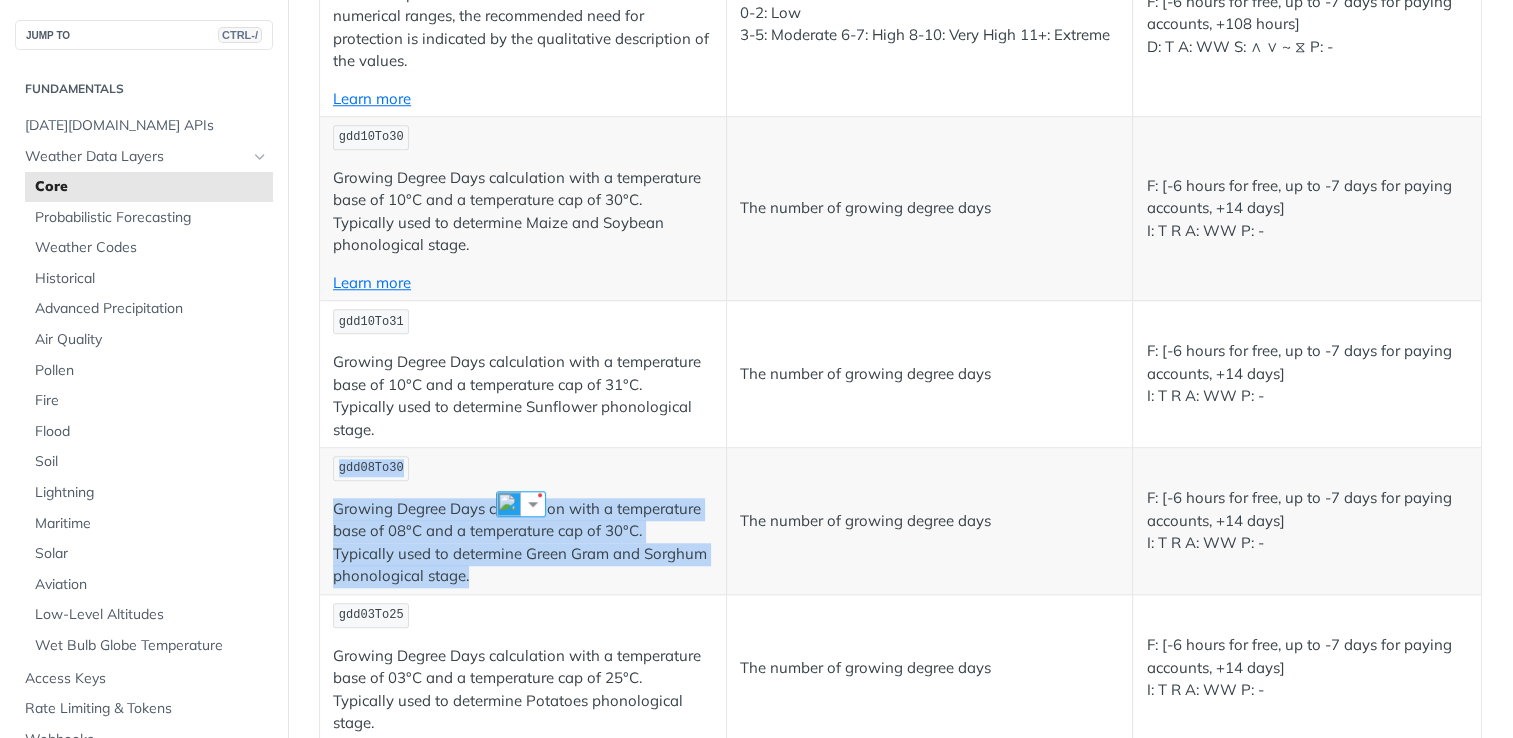 copy on "gdd08To30 Growing Degree Days calculation with a temperature base of 08°C and a temperature cap of 30°C.
Typically used to determine Green Gram and Sorghum phonological stage." 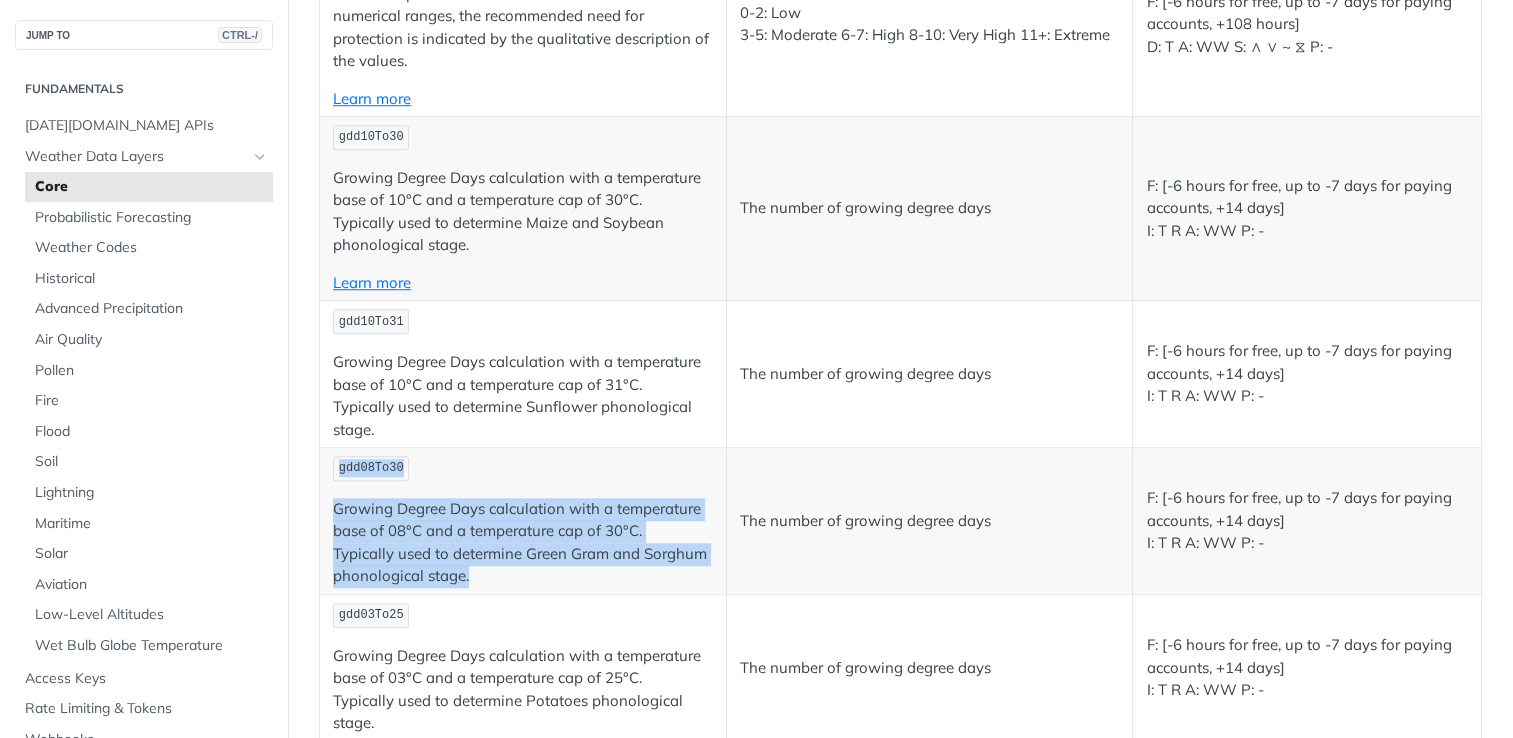 click on "gdd08To30" at bounding box center [523, 468] 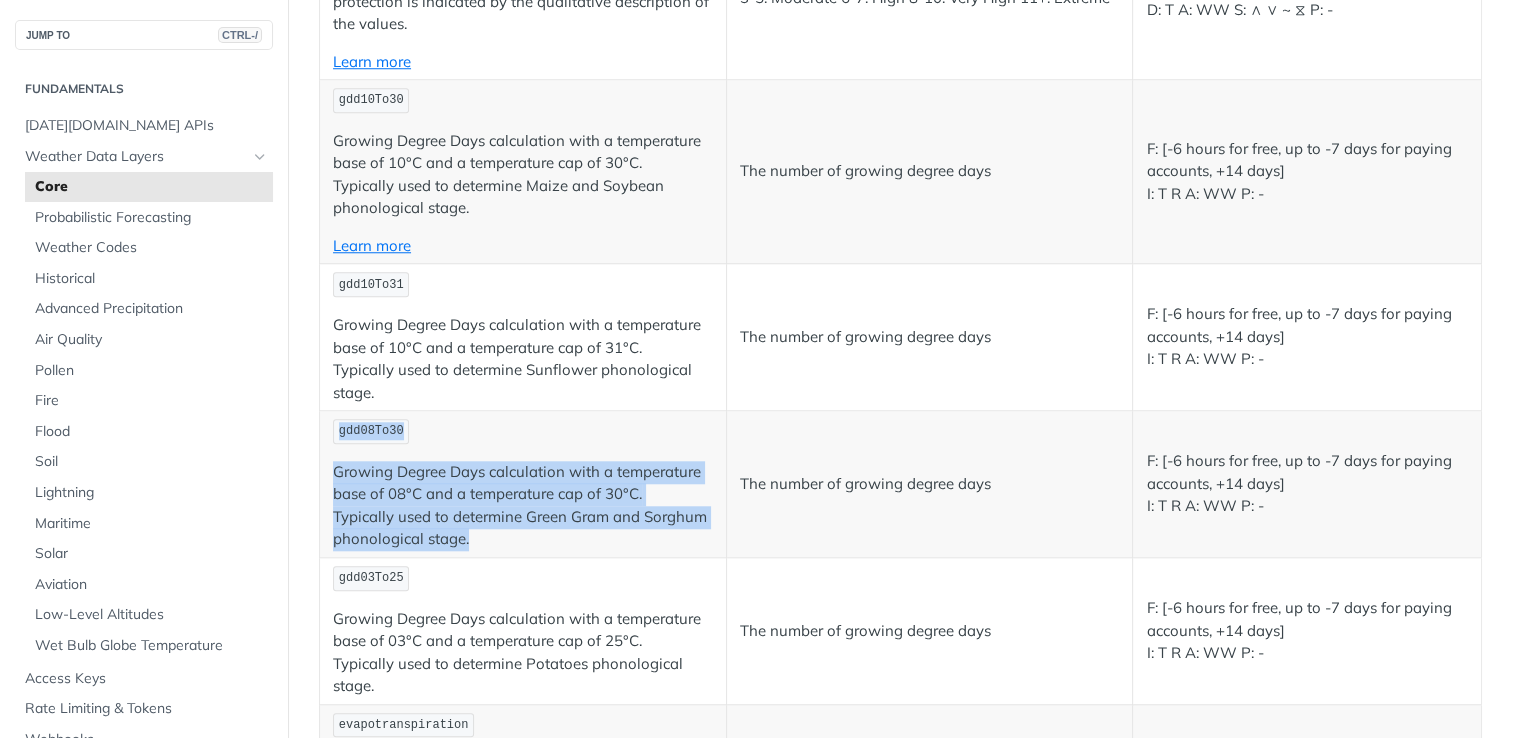 scroll, scrollTop: 9448, scrollLeft: 0, axis: vertical 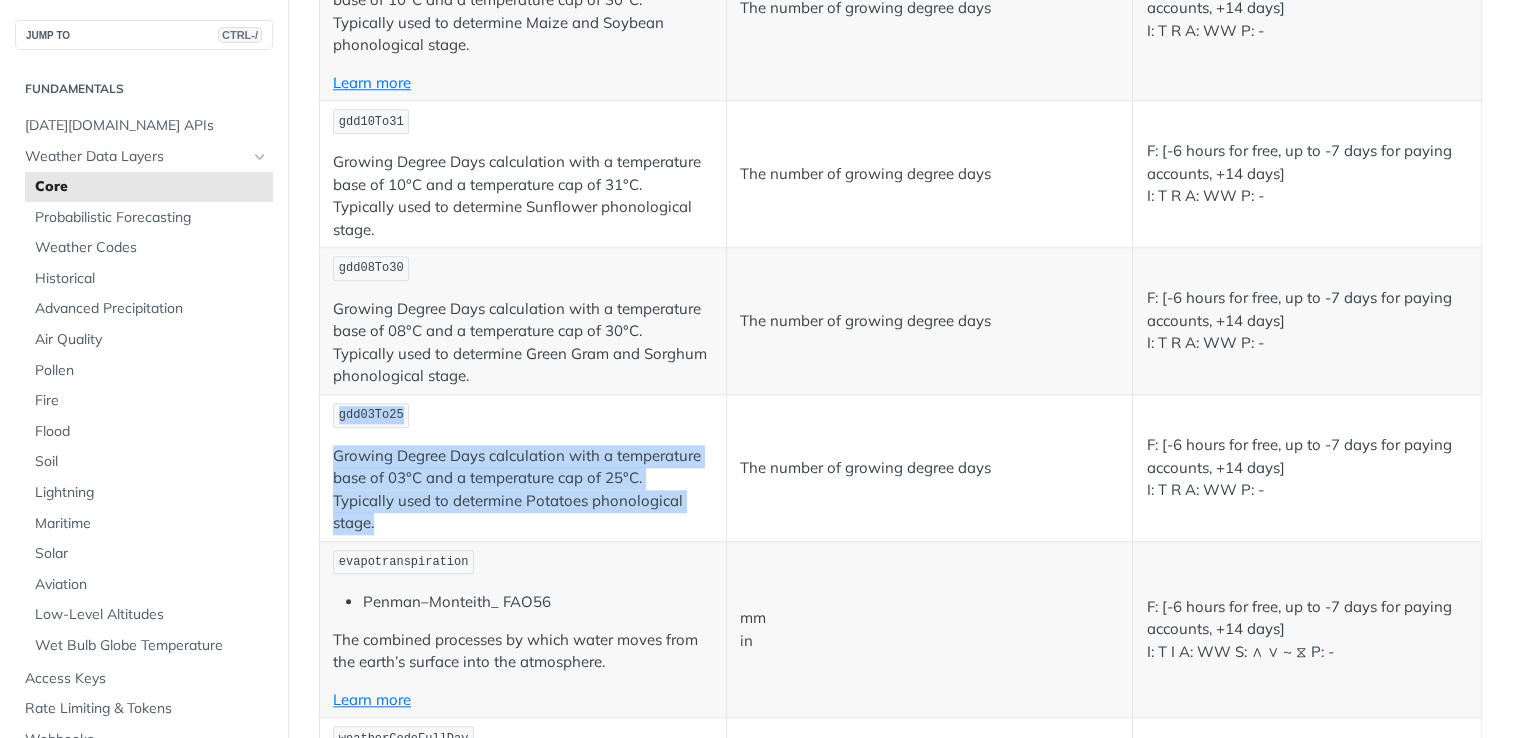 drag, startPoint x: 405, startPoint y: 416, endPoint x: 328, endPoint y: 312, distance: 129.40247 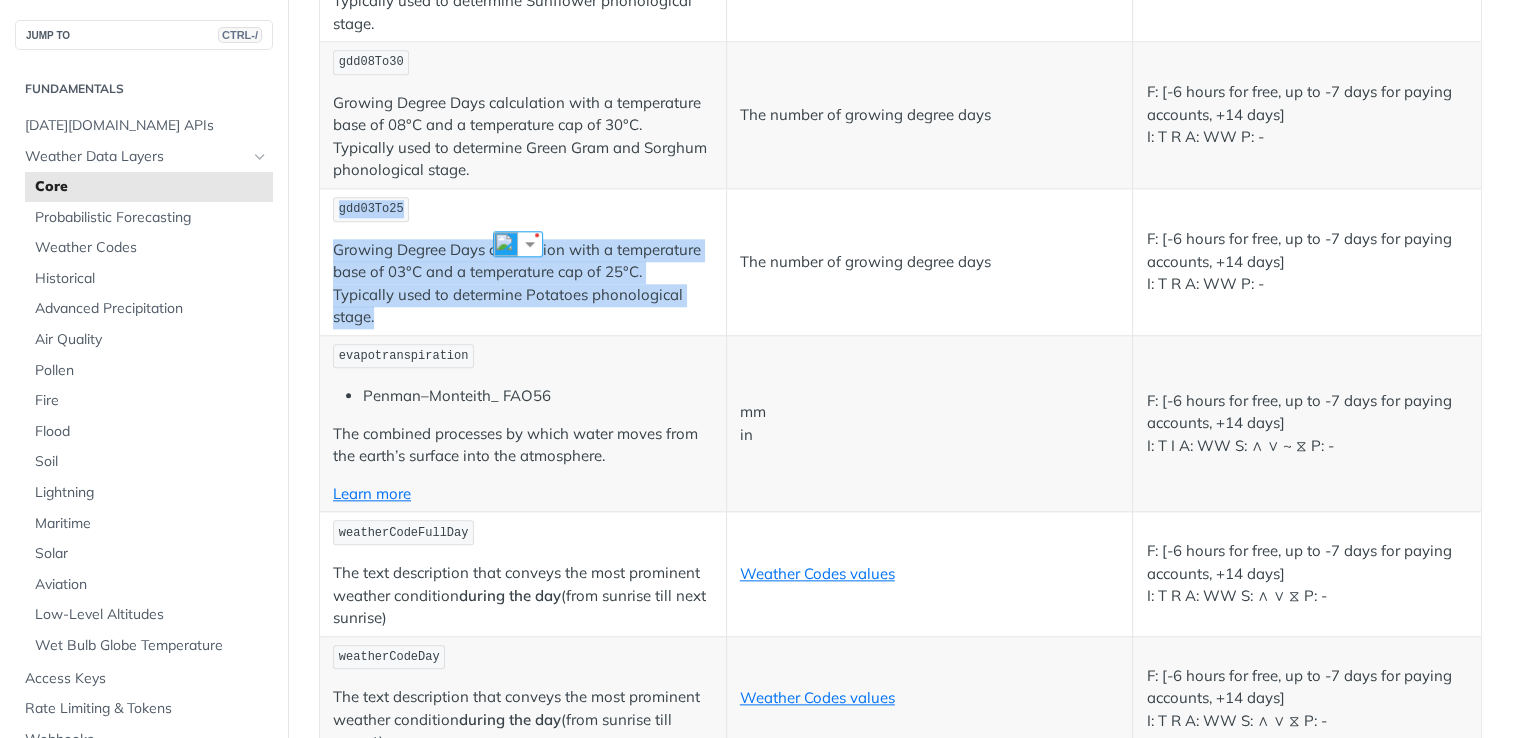scroll, scrollTop: 9648, scrollLeft: 0, axis: vertical 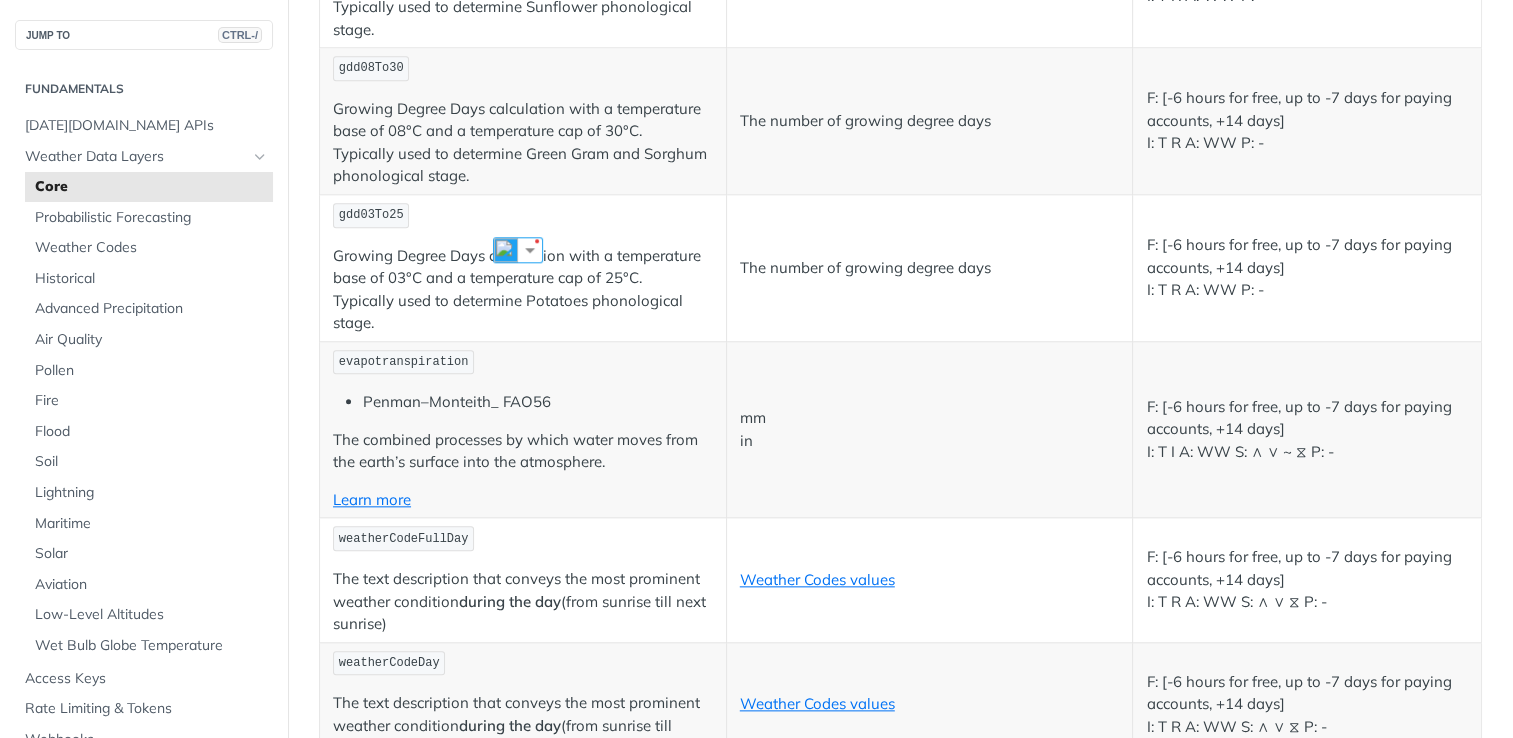 click on "evapotranspiration
Penman–Monteith_ FAO56
The combined processes by which water moves from the earth’s surface into the atmosphere. Learn more" at bounding box center (523, 429) 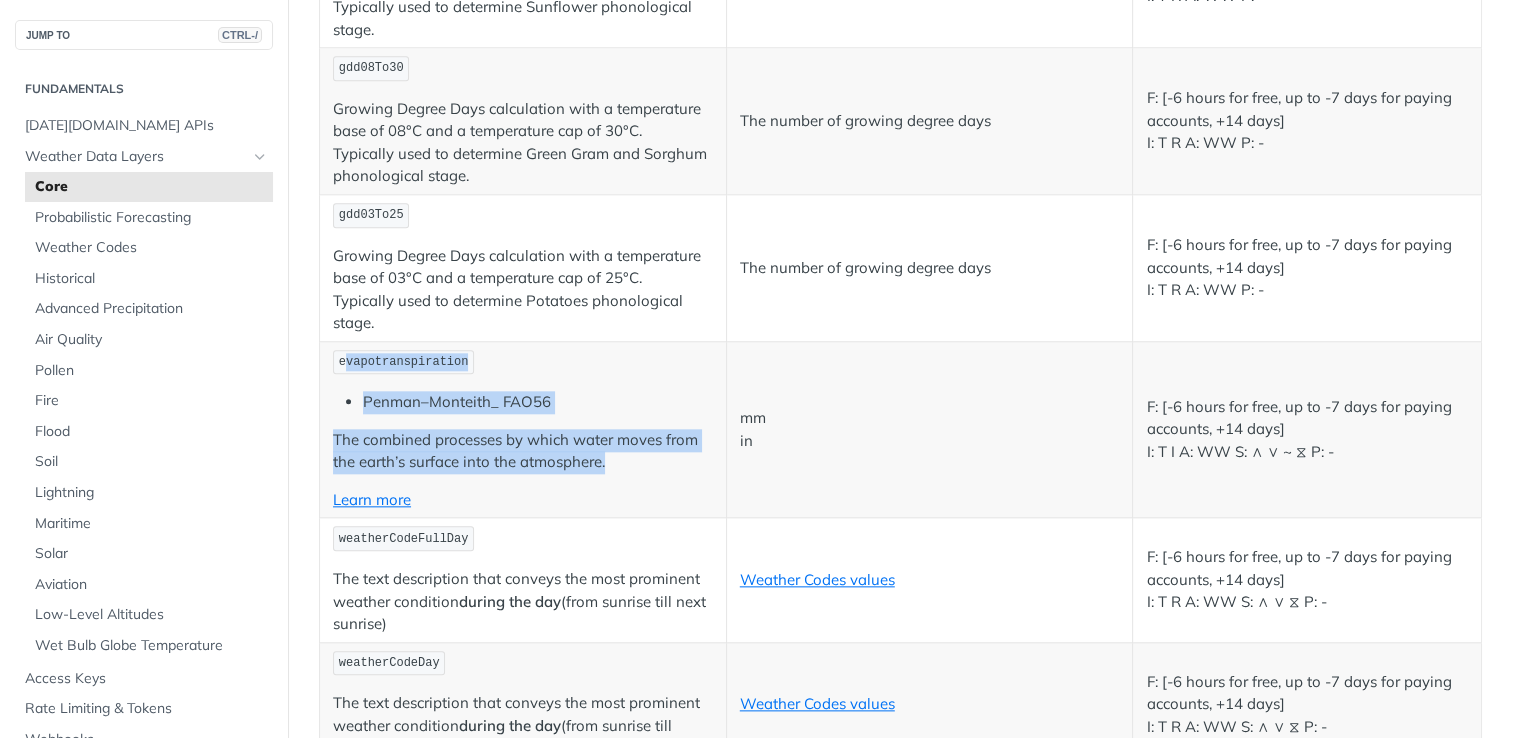 drag, startPoint x: 623, startPoint y: 362, endPoint x: 343, endPoint y: 259, distance: 298.34375 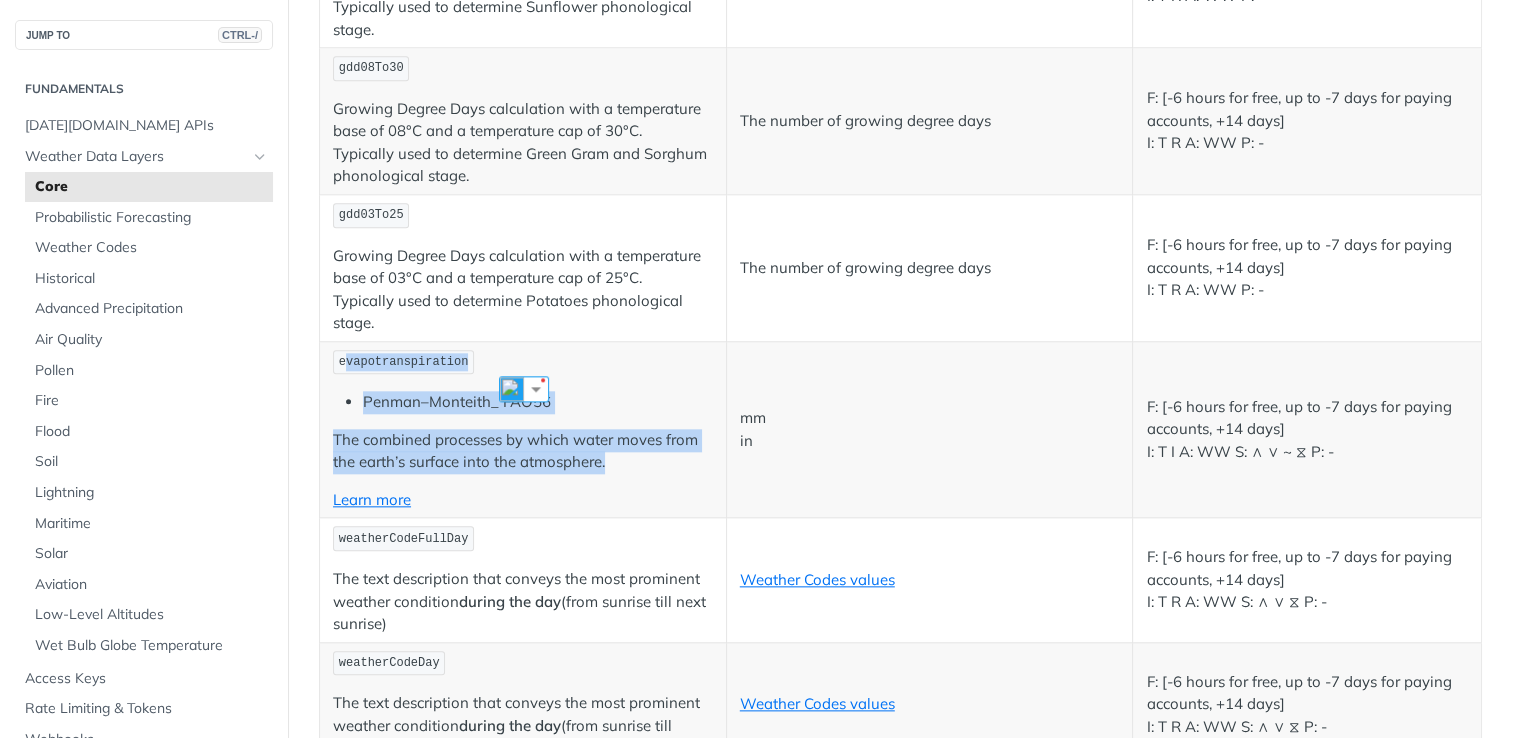 click on "The combined processes by which water moves from the earth’s surface into the atmosphere." at bounding box center (523, 451) 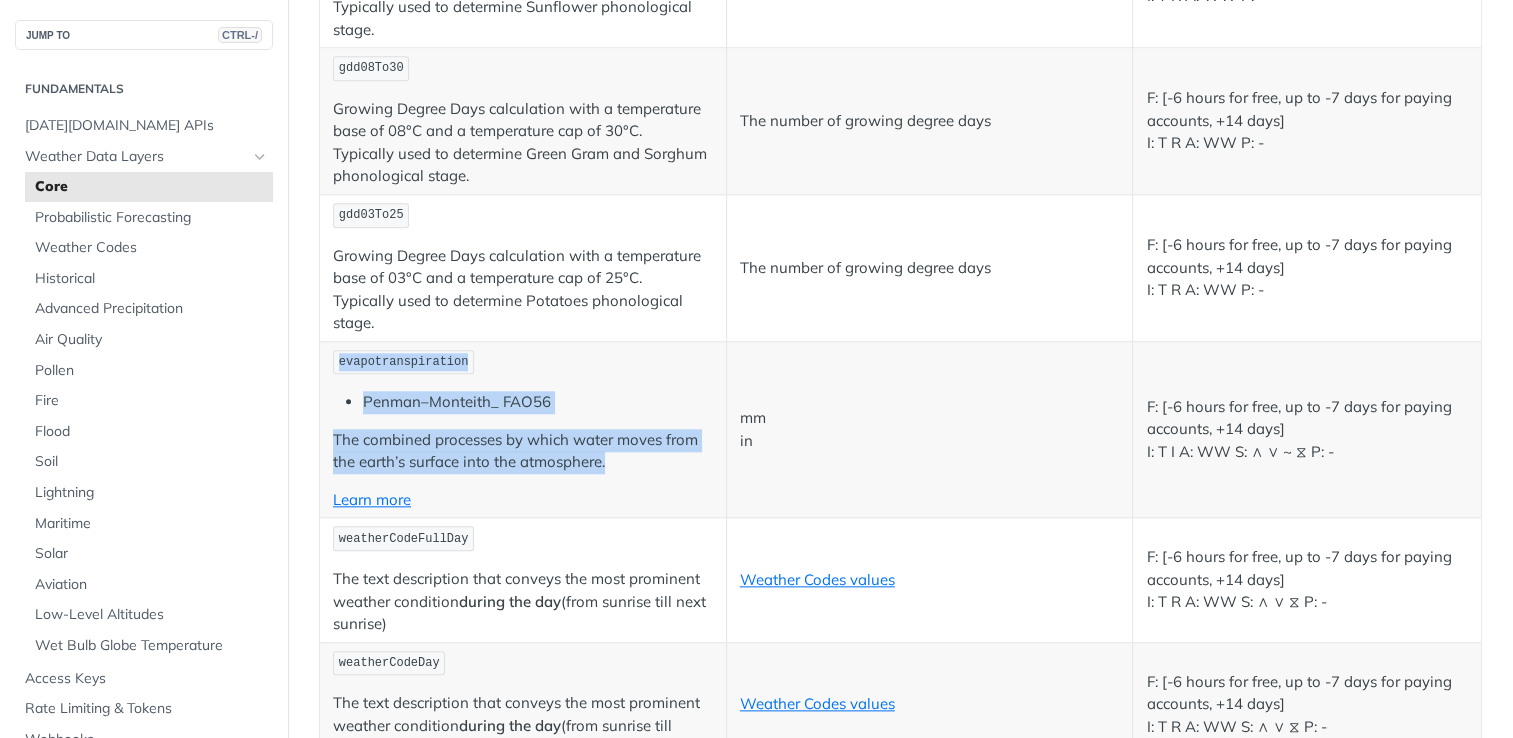 drag, startPoint x: 623, startPoint y: 355, endPoint x: 328, endPoint y: 264, distance: 308.7167 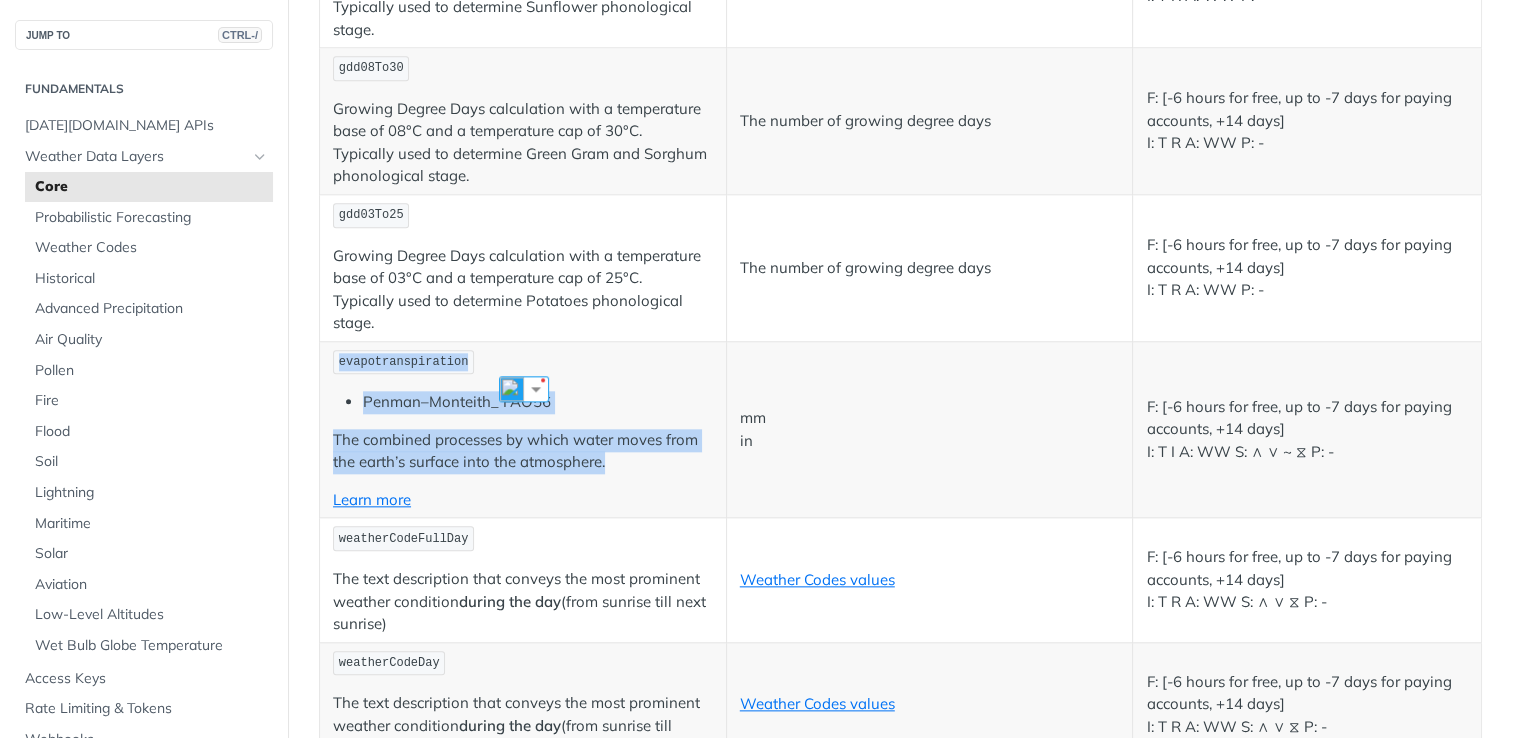 copy on "evapotranspiration
Penman–Monteith_ FAO56
The combined processes by which water moves from the earth’s surface into the atmosphere." 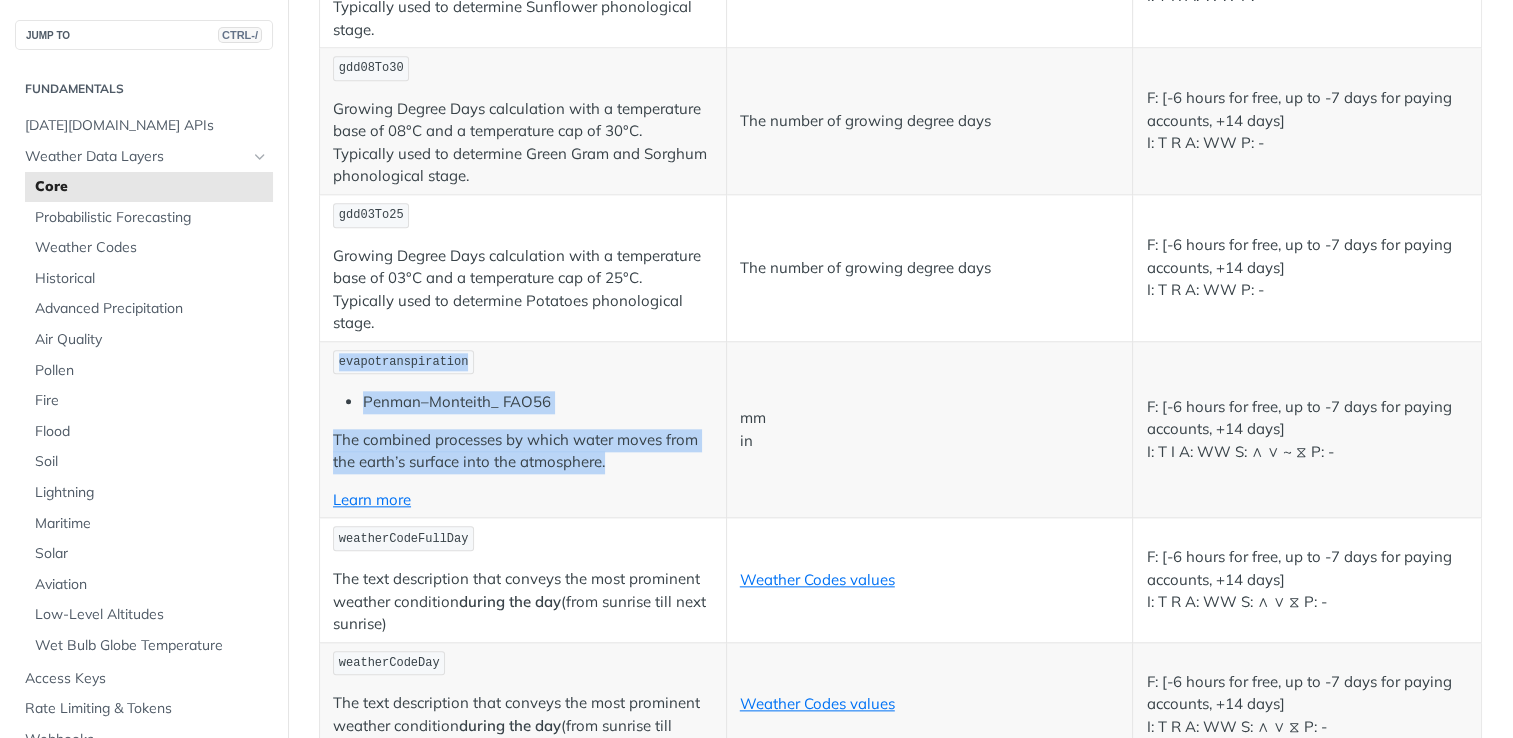 click on "The combined processes by which water moves from the earth’s surface into the atmosphere." at bounding box center (523, 451) 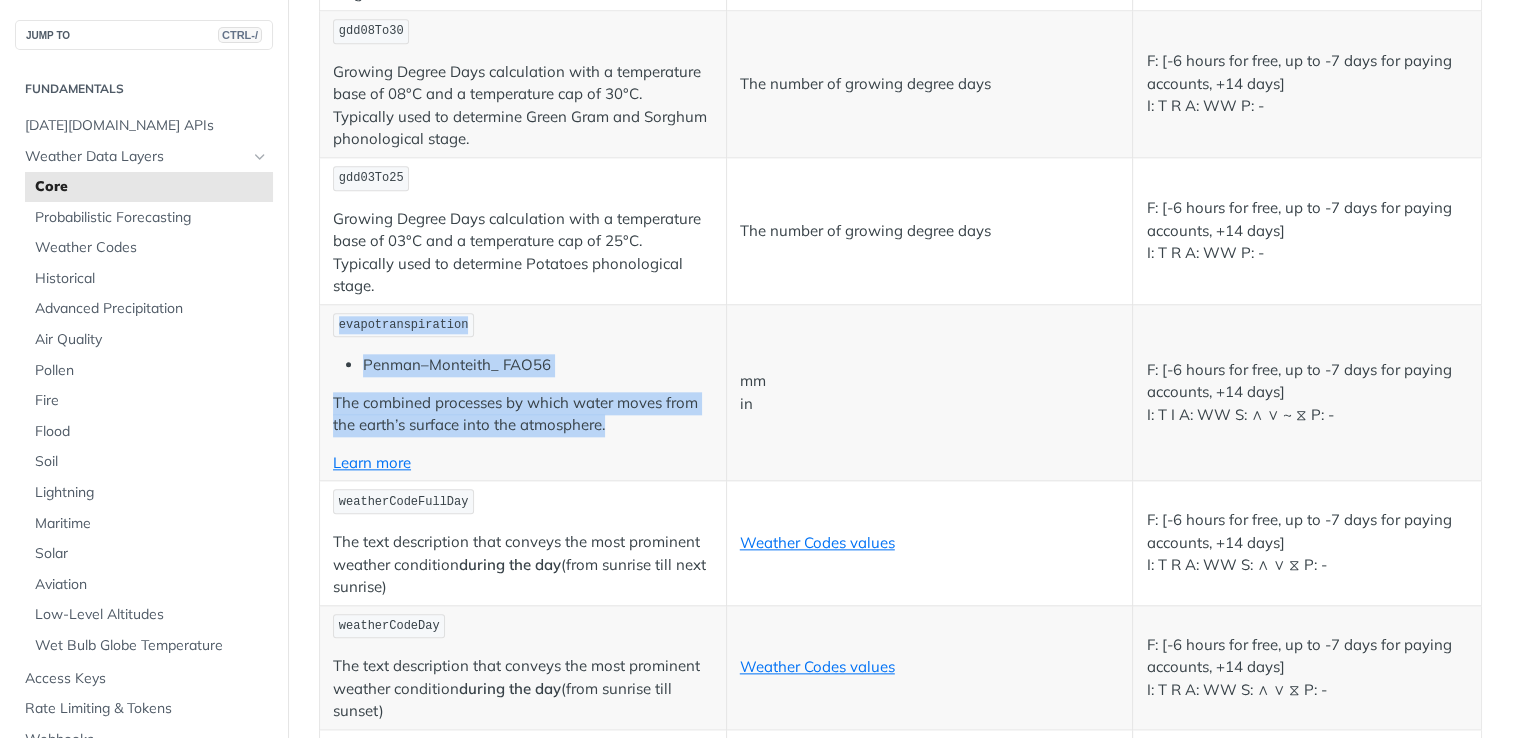 scroll, scrollTop: 9748, scrollLeft: 0, axis: vertical 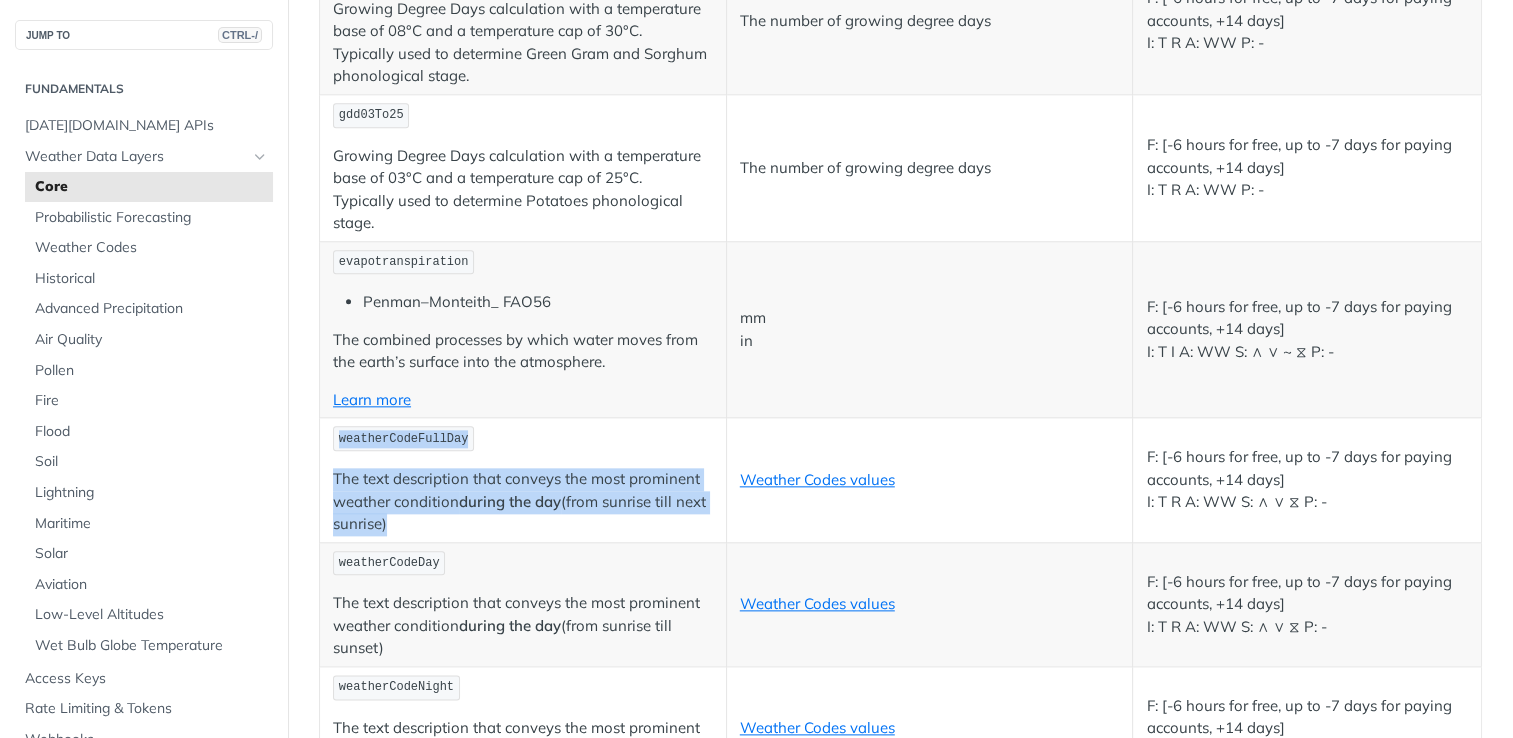 drag, startPoint x: 421, startPoint y: 414, endPoint x: 330, endPoint y: 336, distance: 119.85408 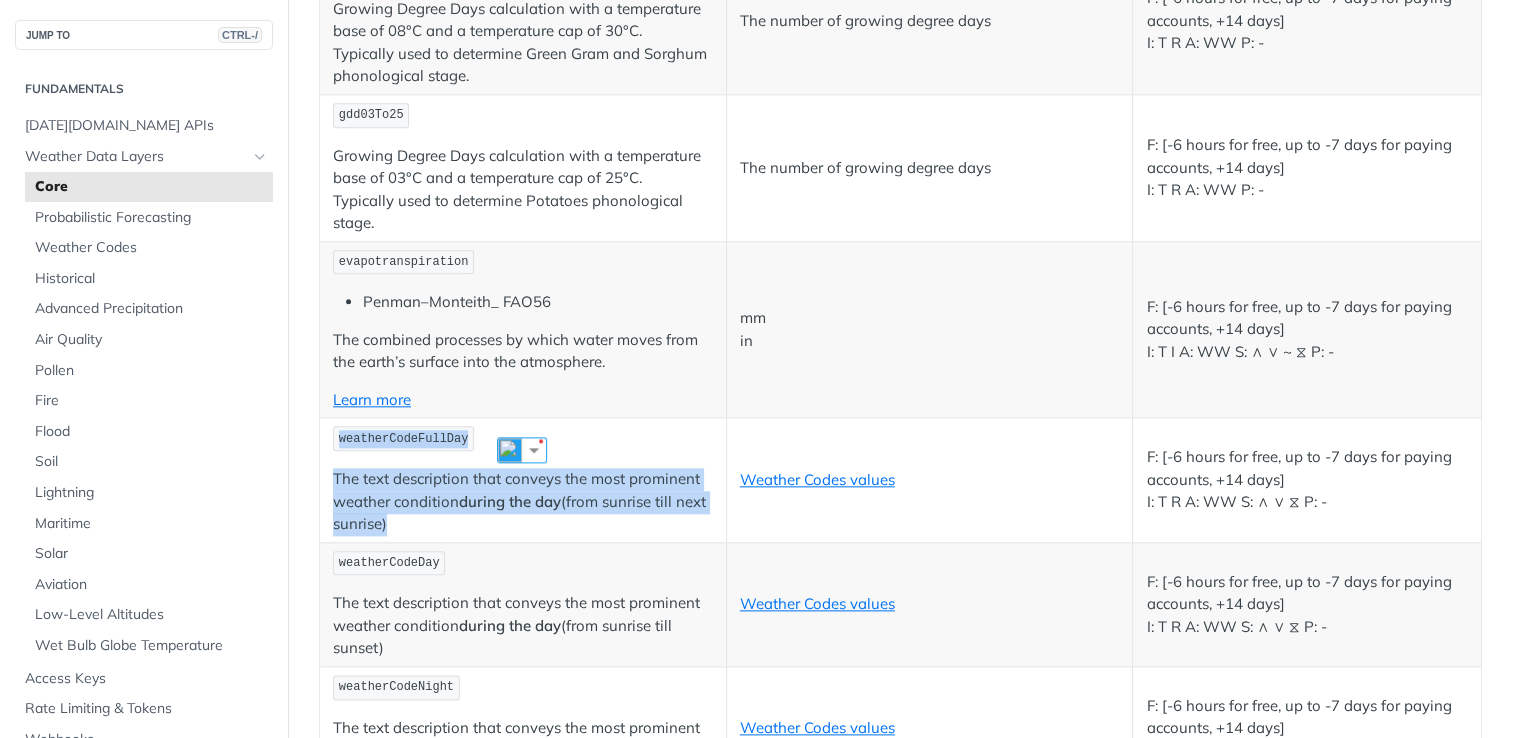 copy on "weatherCodeFullDay The text description that conveys the most prominent weather condition  during the day (from sunrise till next sunrise)" 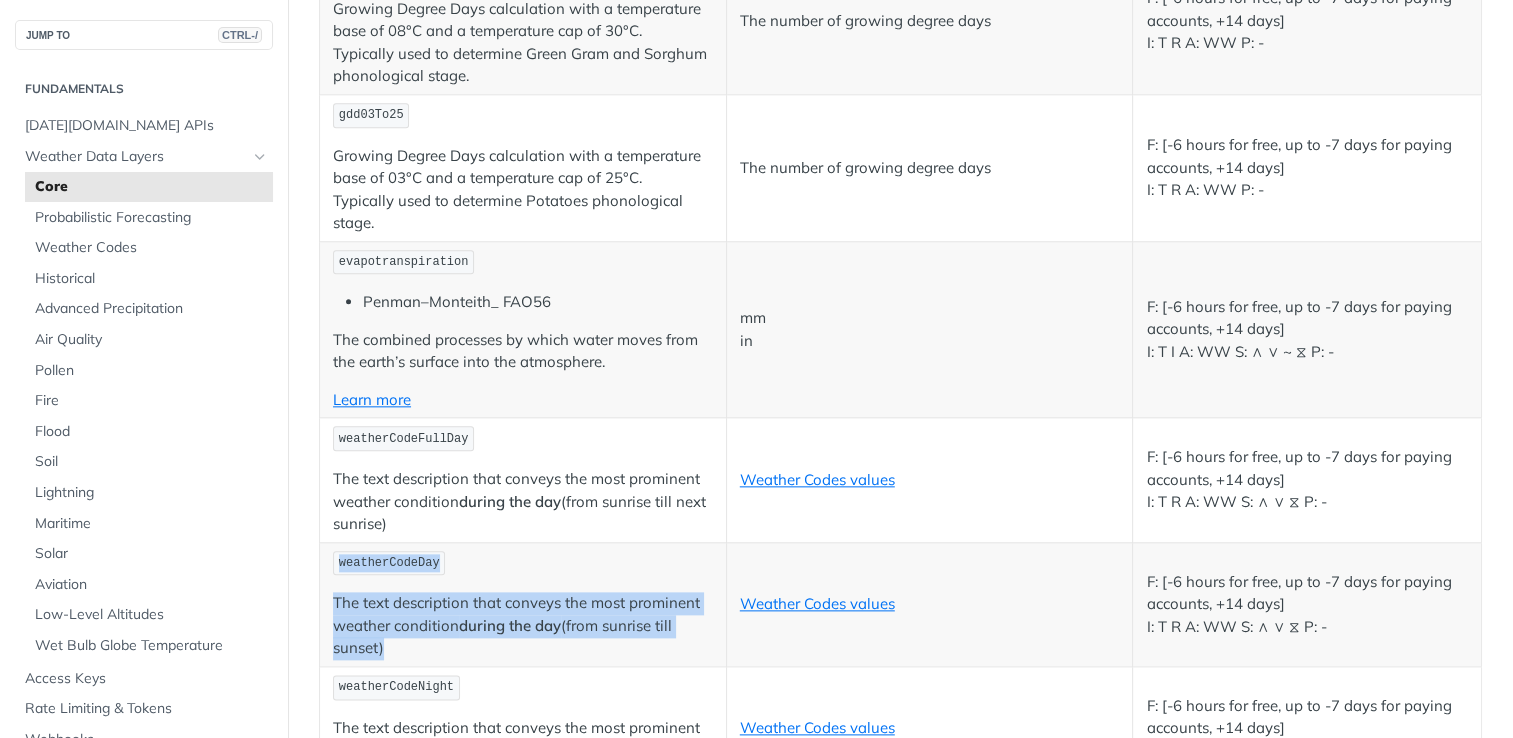 drag, startPoint x: 405, startPoint y: 545, endPoint x: 329, endPoint y: 454, distance: 118.56222 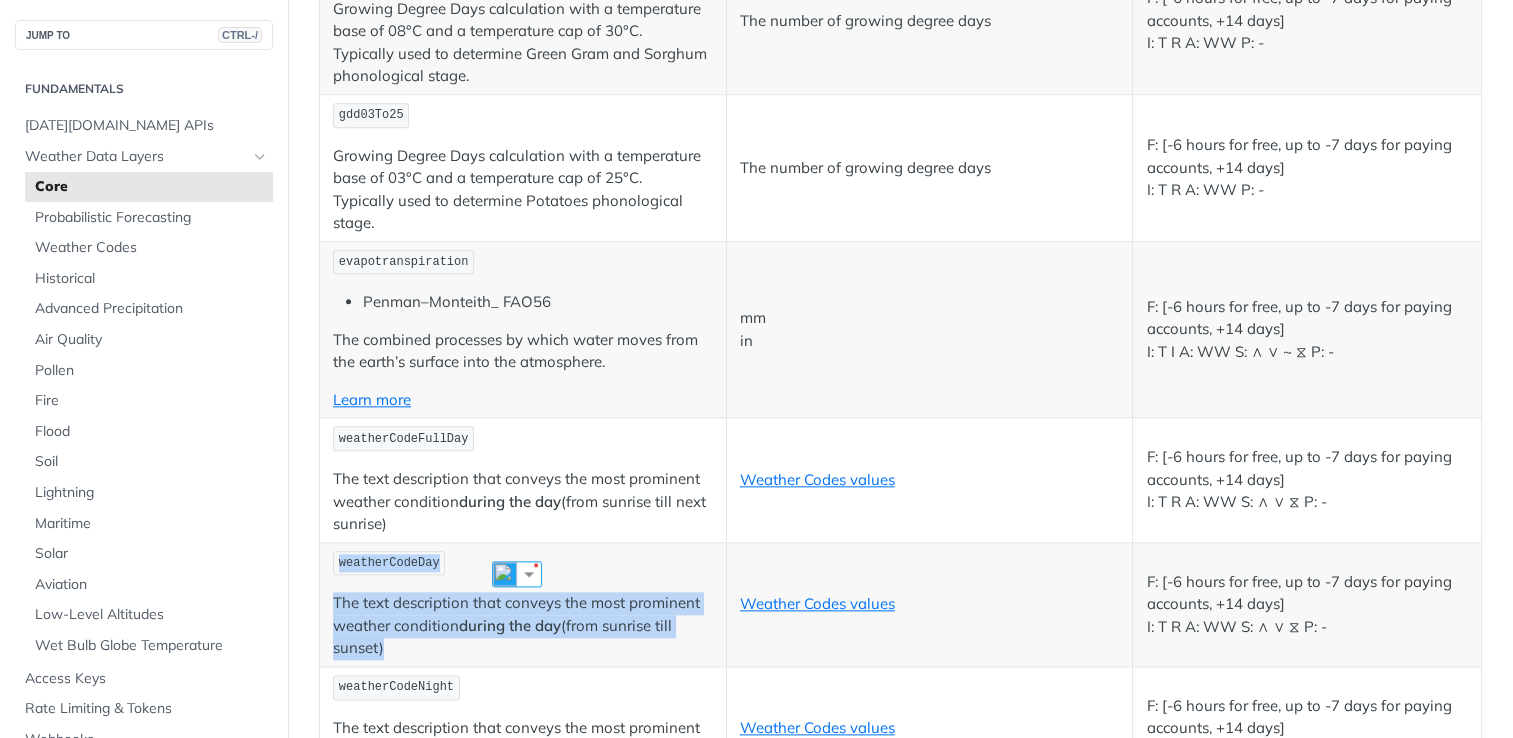 copy on "weatherCodeDay The text description that conveys the most prominent weather condition  during the day (from sunrise till sunset)" 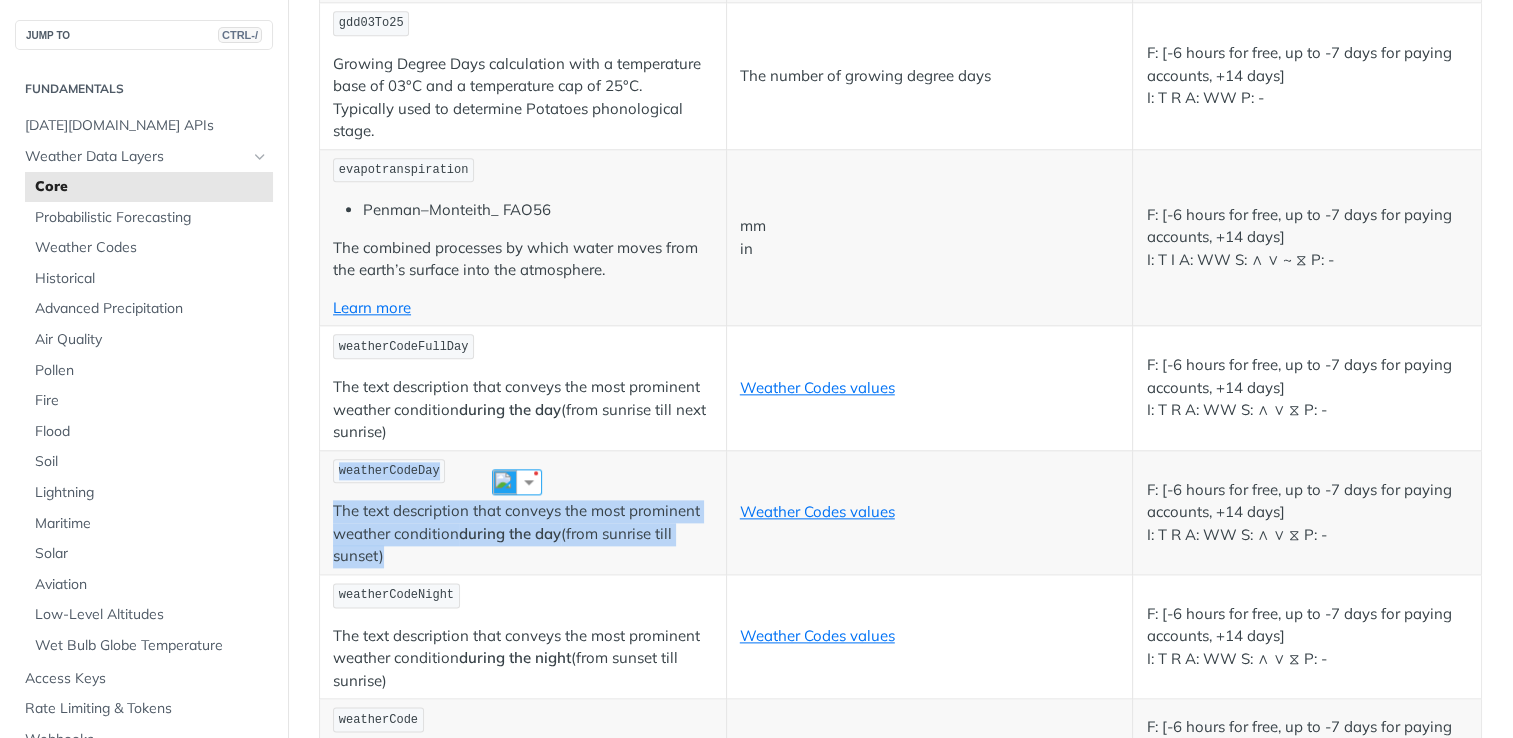 scroll, scrollTop: 9848, scrollLeft: 0, axis: vertical 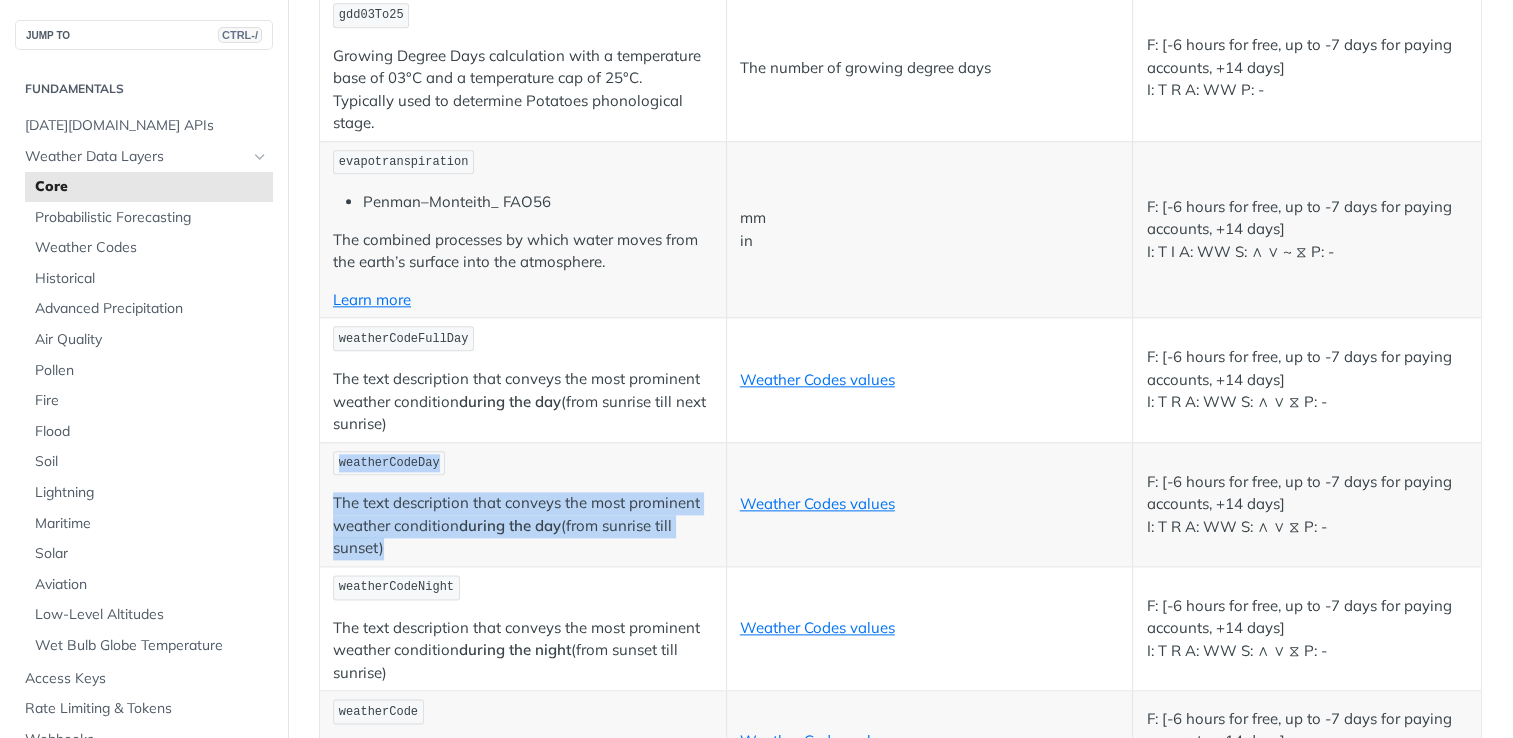 drag, startPoint x: 412, startPoint y: 567, endPoint x: 328, endPoint y: 480, distance: 120.93387 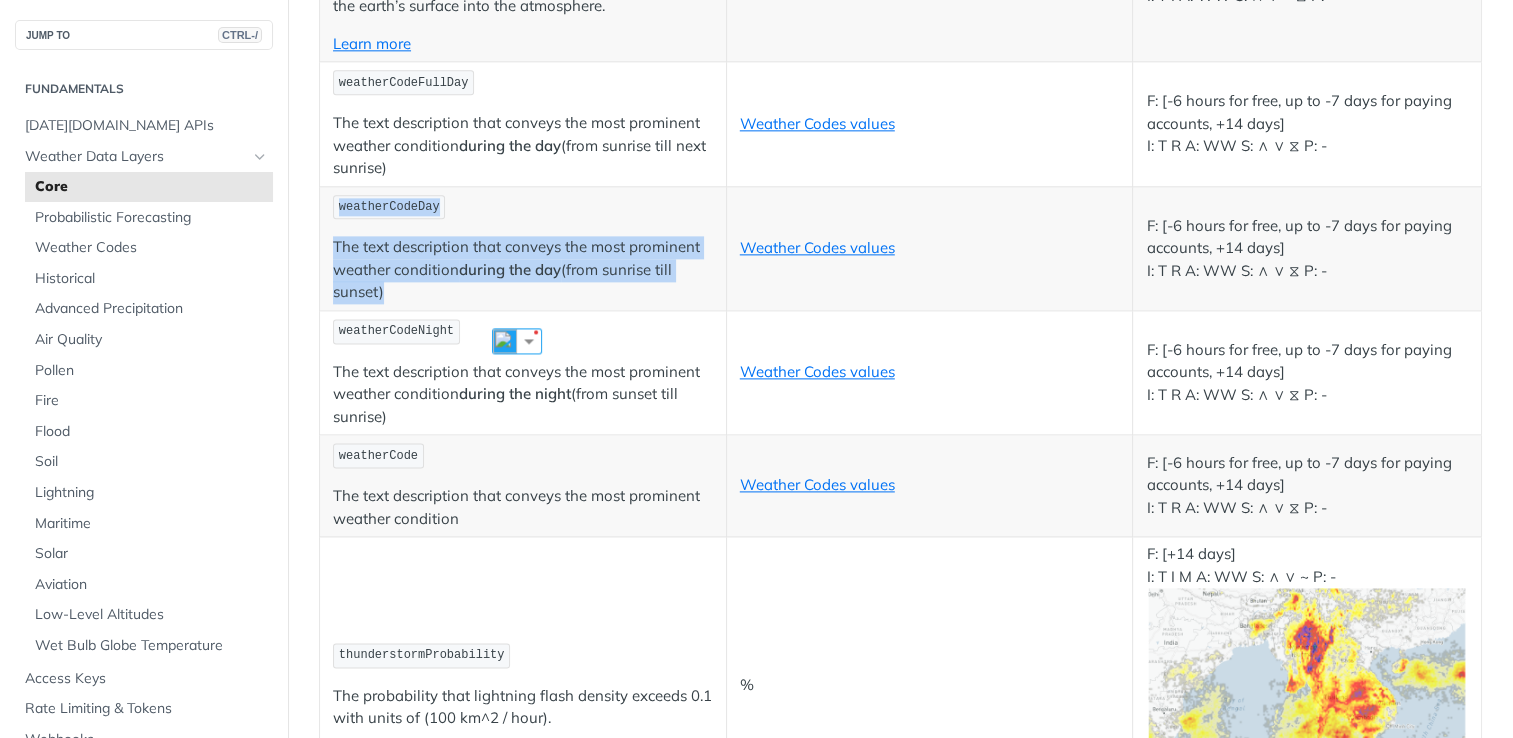 scroll, scrollTop: 10148, scrollLeft: 0, axis: vertical 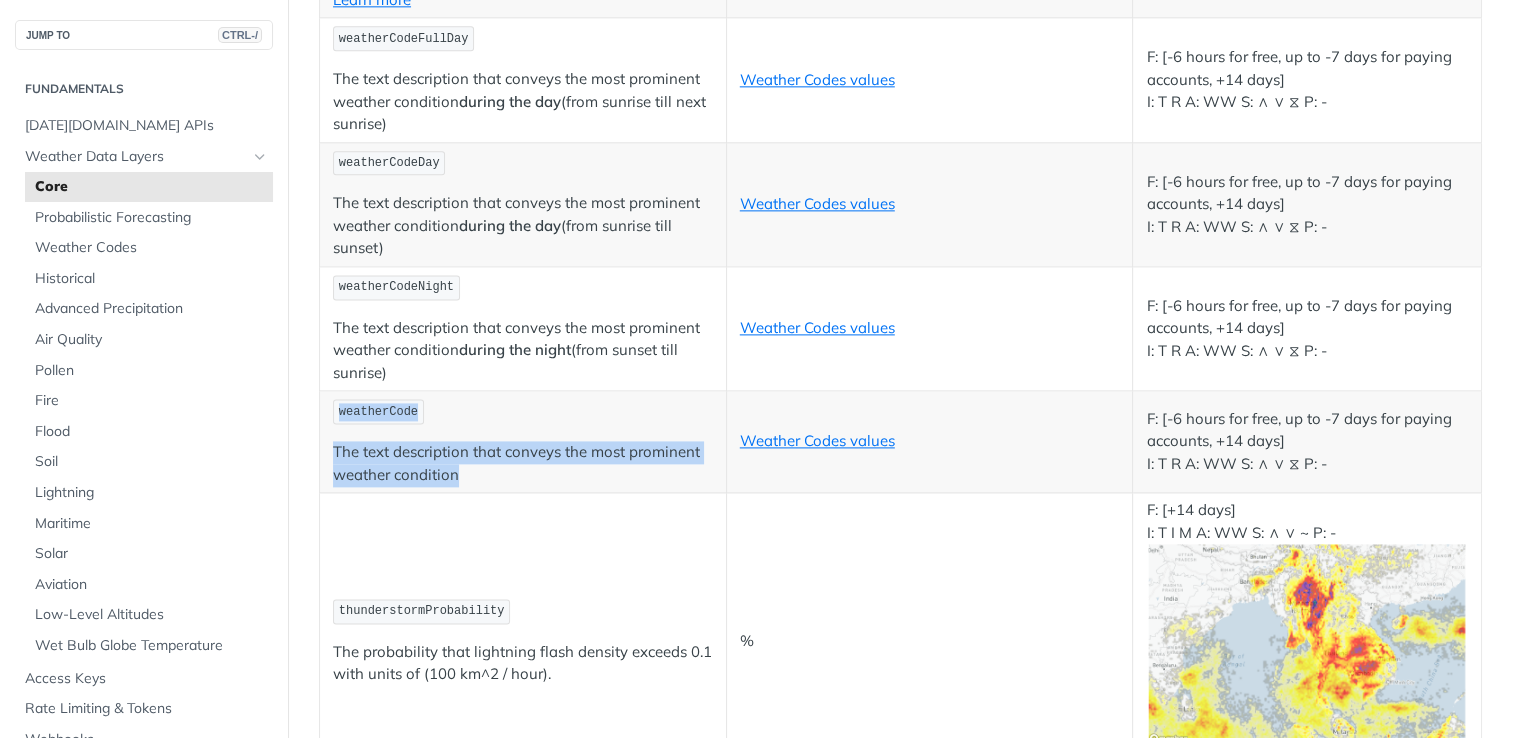 drag, startPoint x: 476, startPoint y: 366, endPoint x: 329, endPoint y: 295, distance: 163.24828 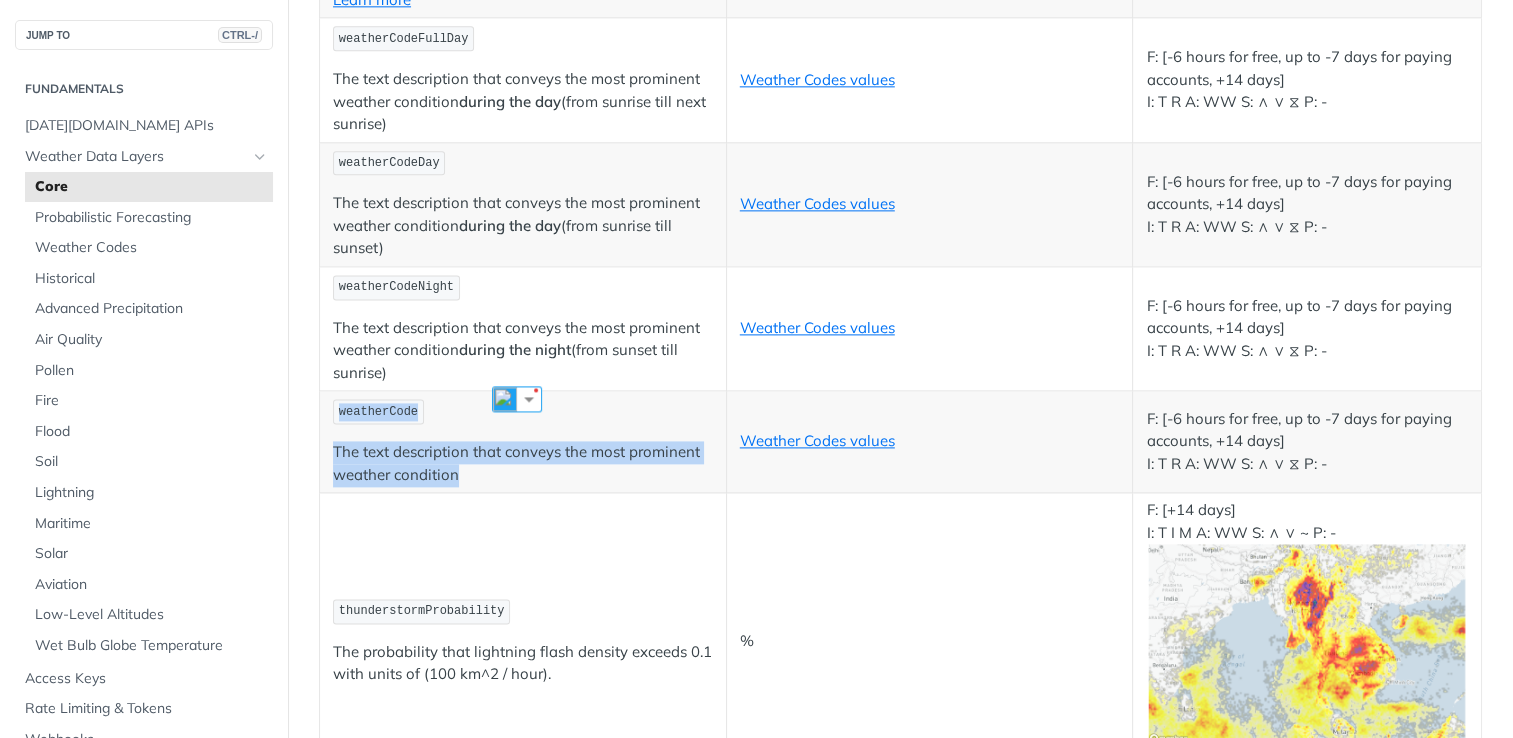copy on "weatherCode The text description that conveys the most prominent weather condition" 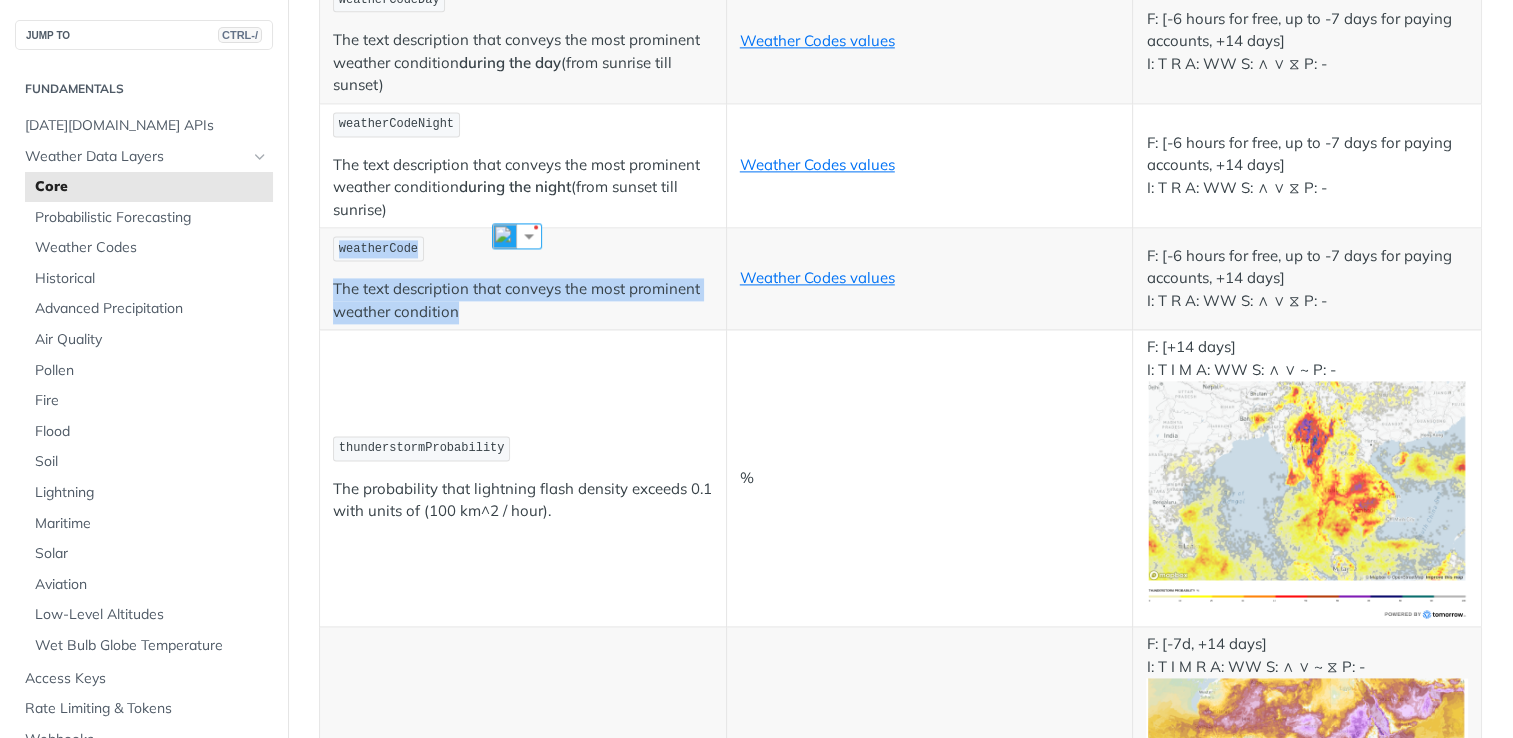 scroll, scrollTop: 10348, scrollLeft: 0, axis: vertical 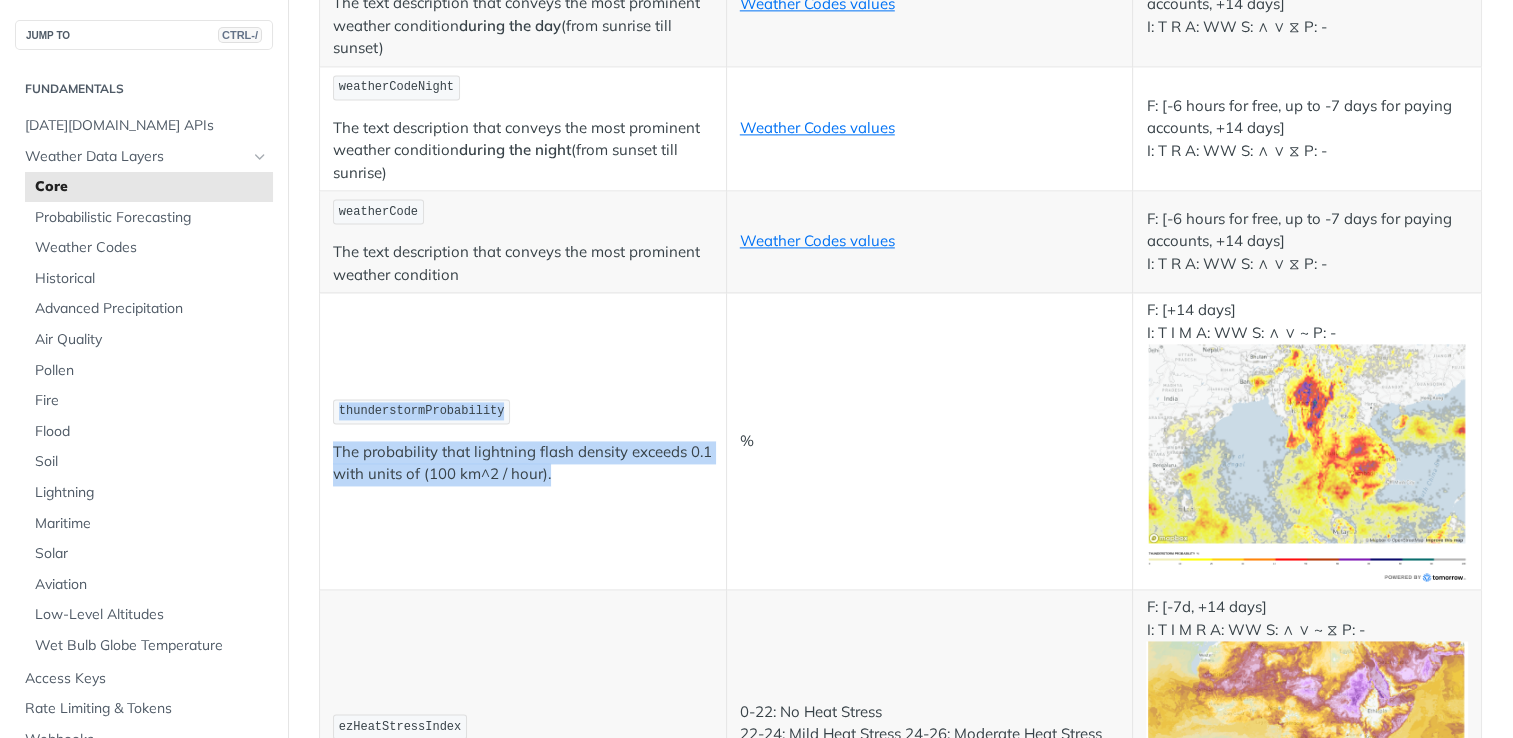 drag, startPoint x: 555, startPoint y: 356, endPoint x: 331, endPoint y: 305, distance: 229.73245 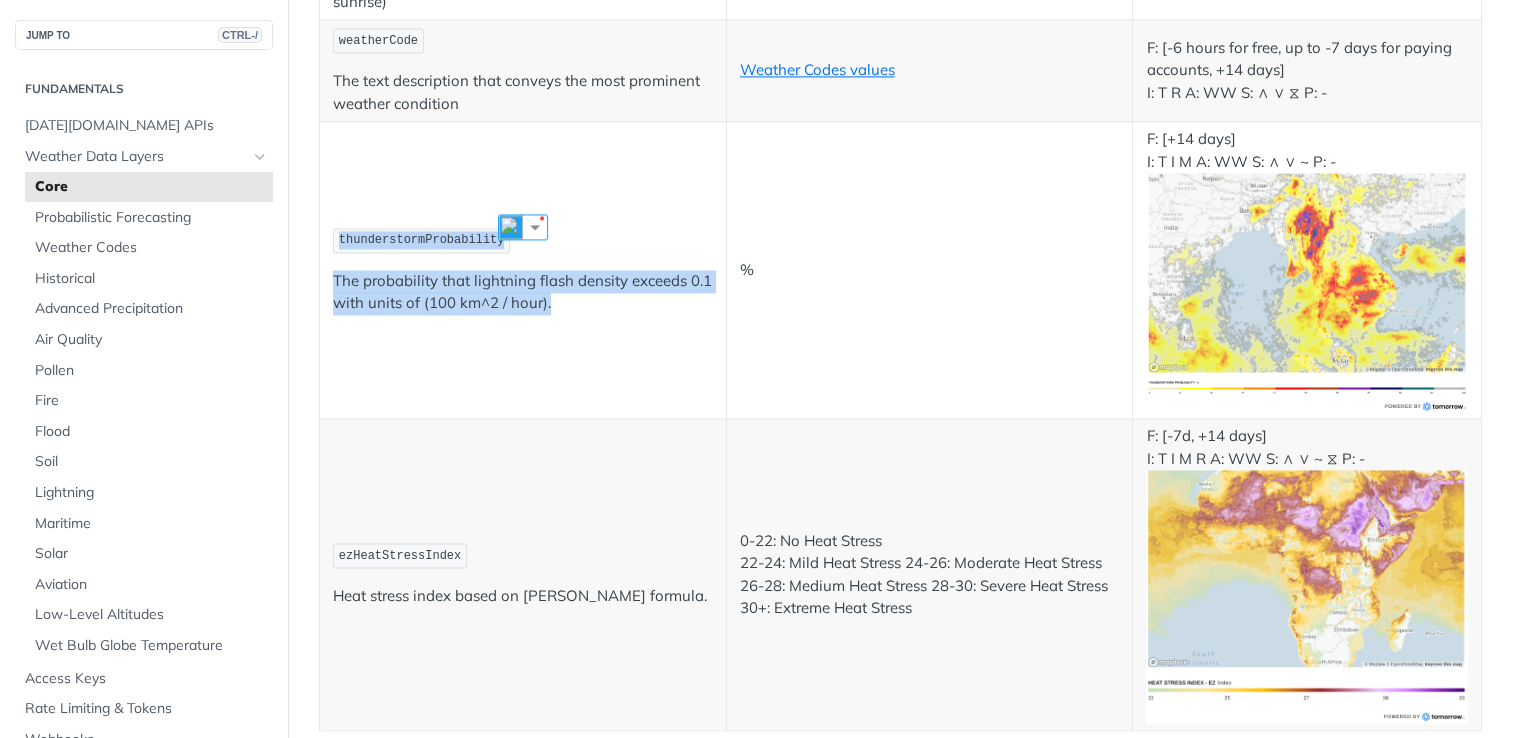 scroll, scrollTop: 10548, scrollLeft: 0, axis: vertical 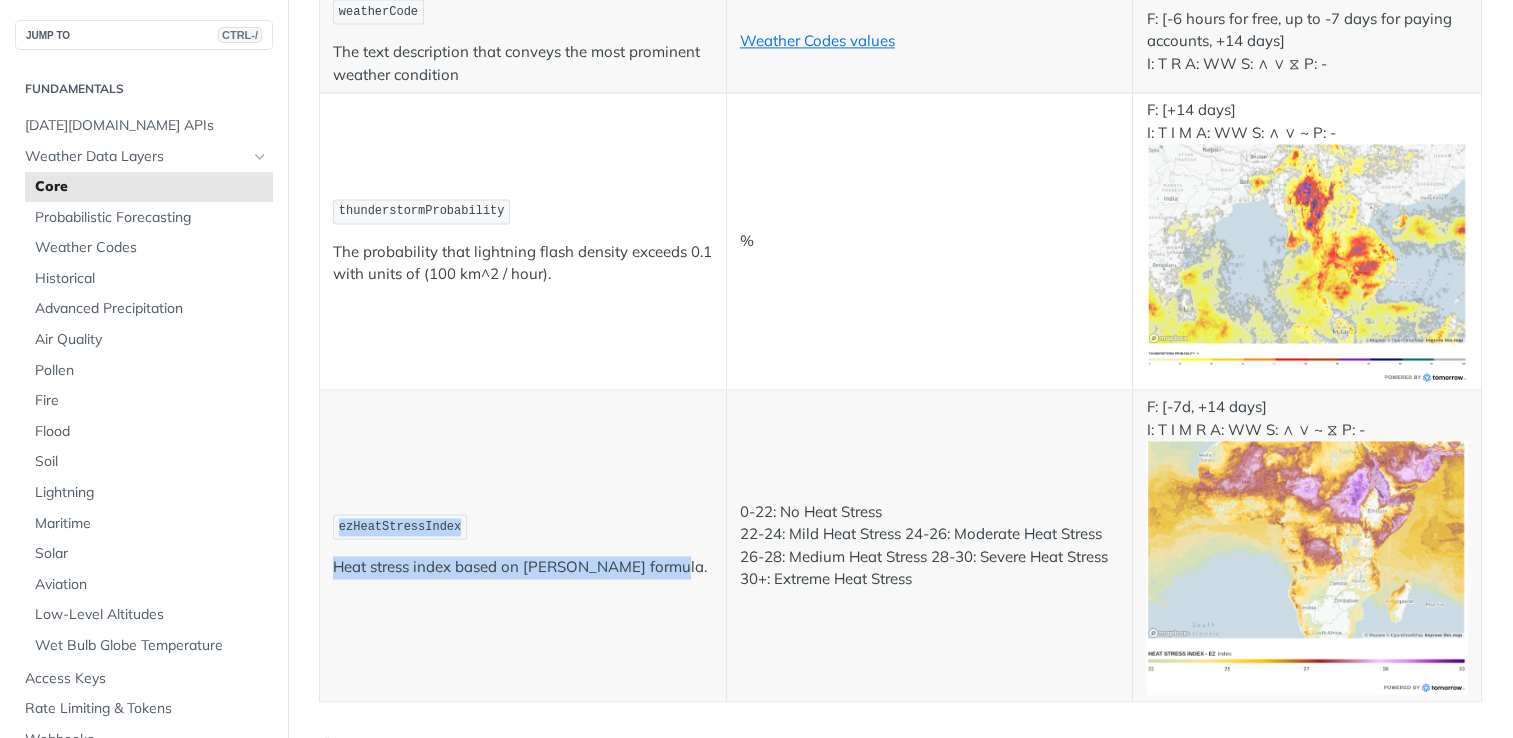 drag, startPoint x: 596, startPoint y: 455, endPoint x: 336, endPoint y: 404, distance: 264.9547 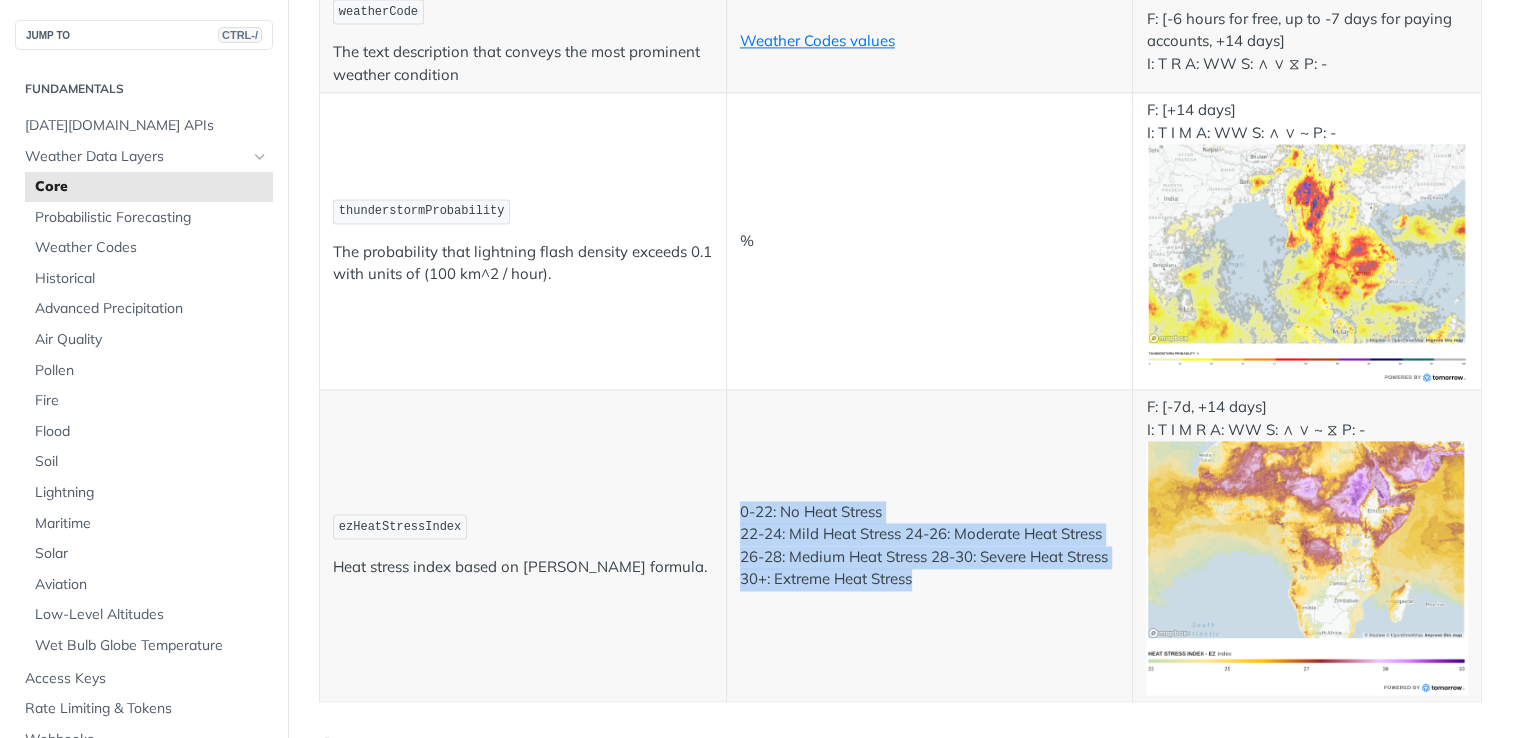 drag, startPoint x: 924, startPoint y: 470, endPoint x: 729, endPoint y: 396, distance: 208.56894 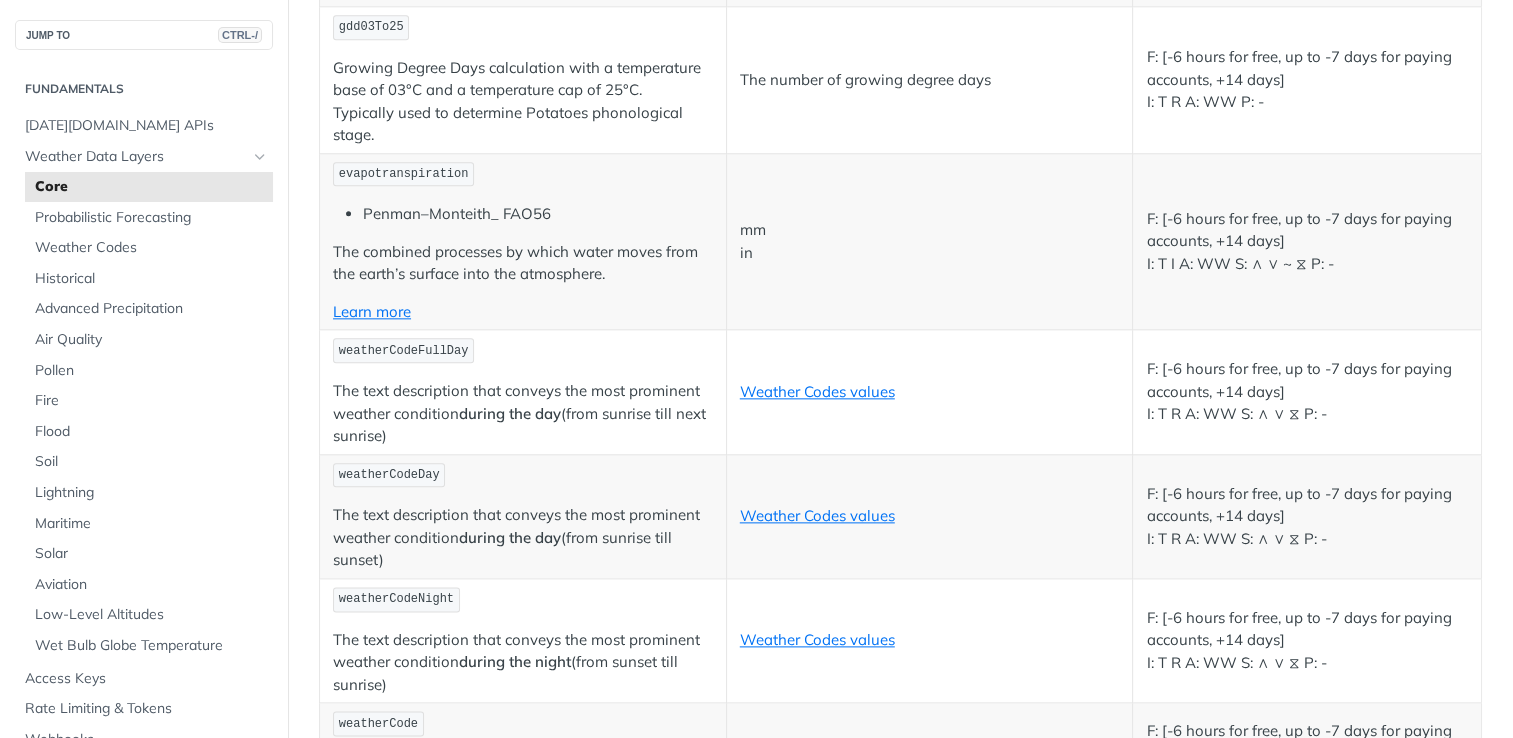 scroll, scrollTop: 9448, scrollLeft: 0, axis: vertical 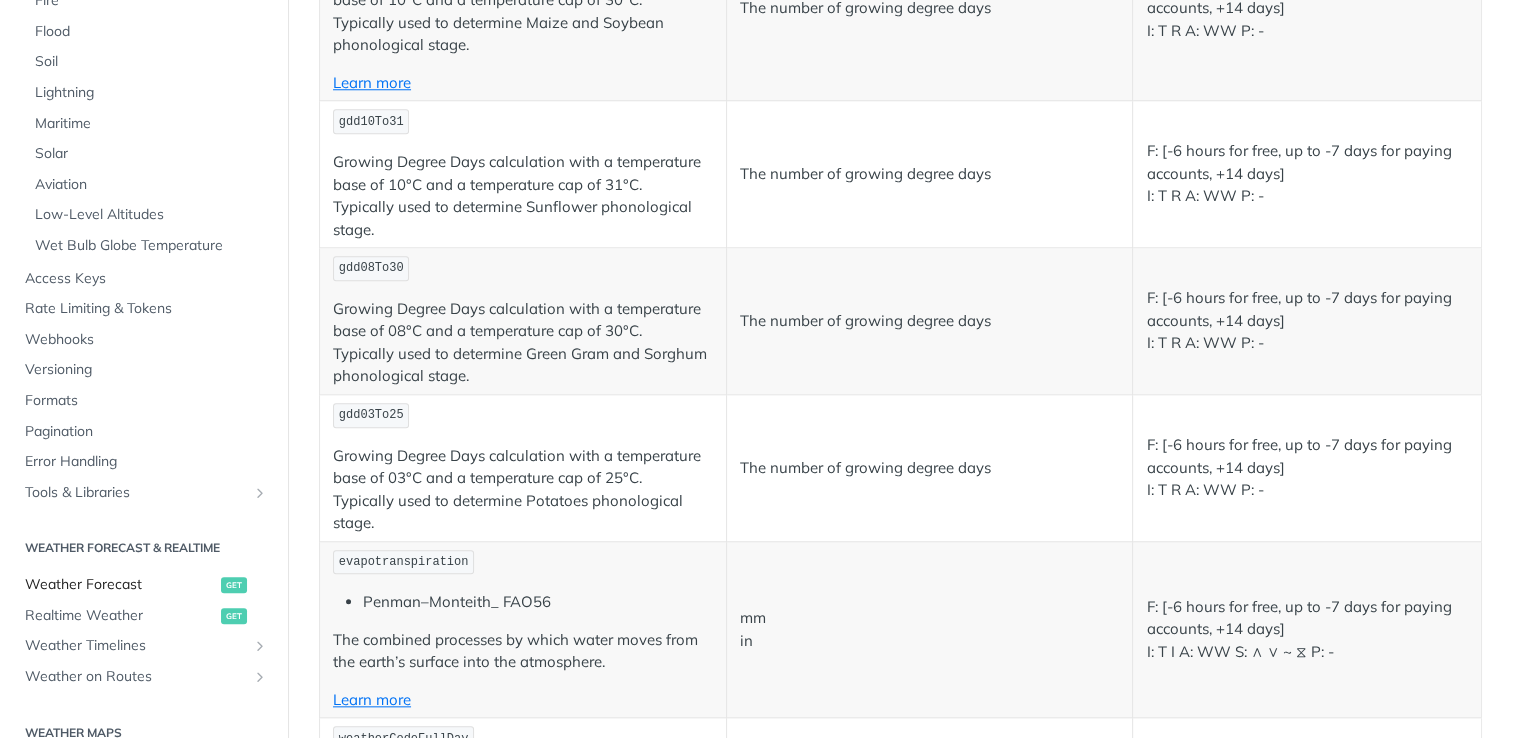 click on "Weather Forecast" at bounding box center [120, 585] 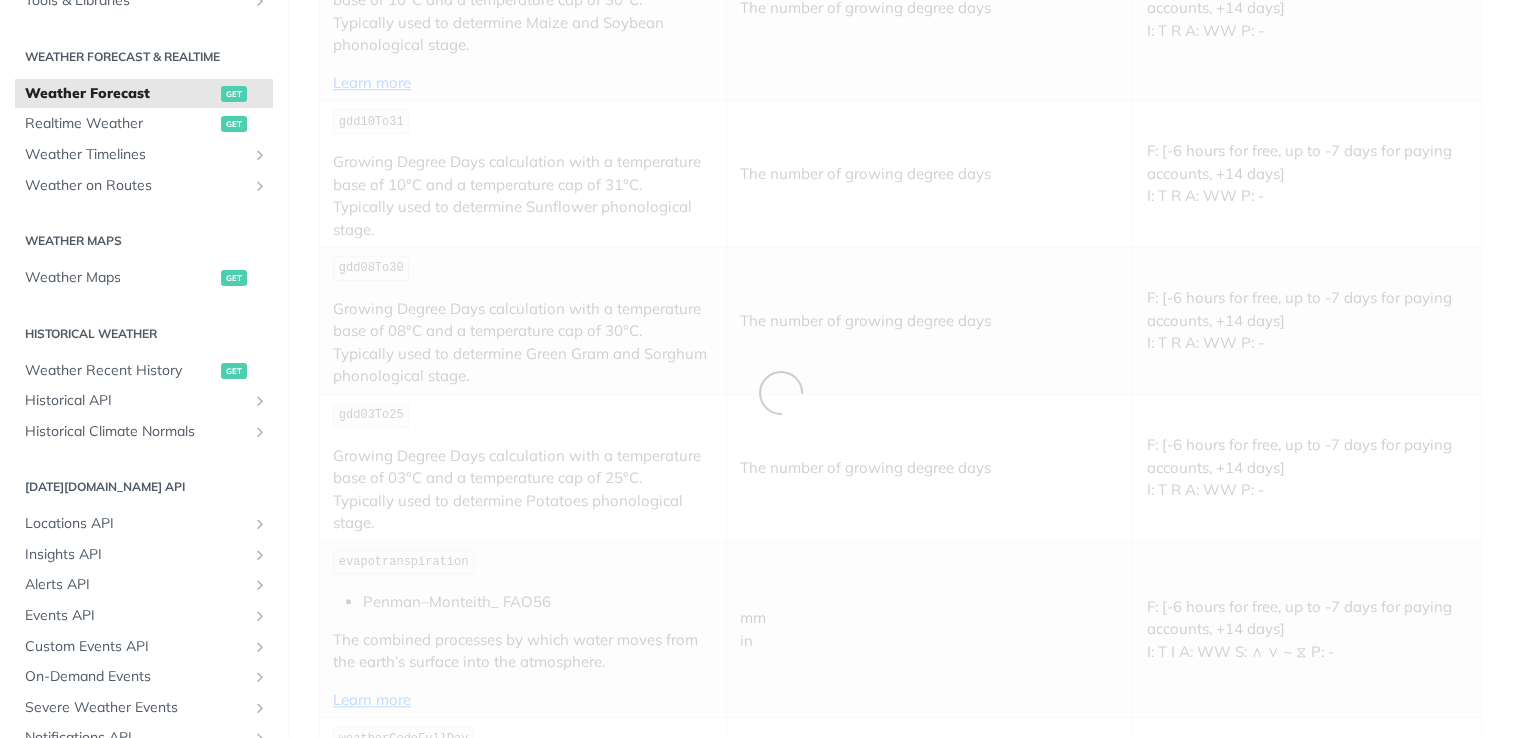 scroll, scrollTop: 8346, scrollLeft: 0, axis: vertical 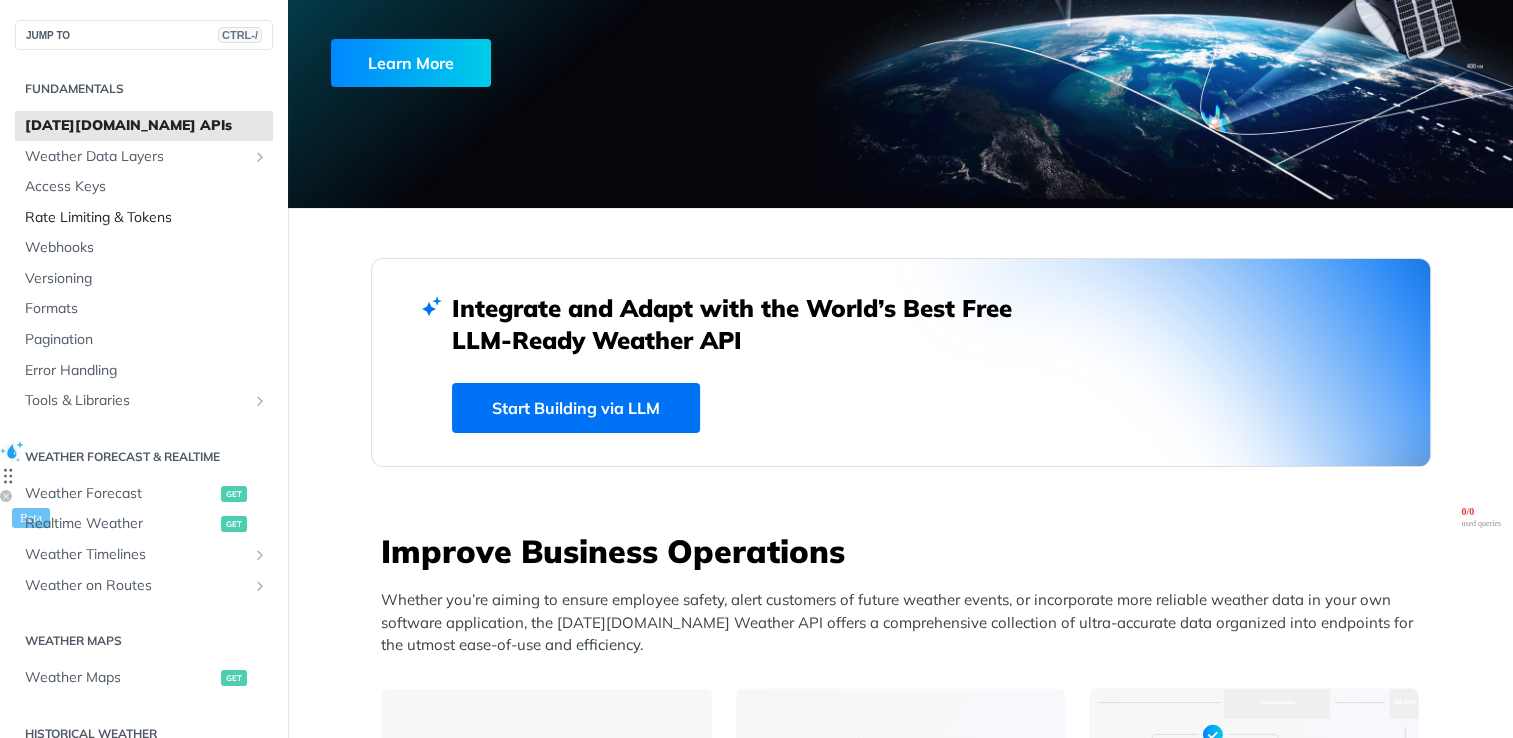 click on "Rate Limiting & Tokens" at bounding box center (146, 218) 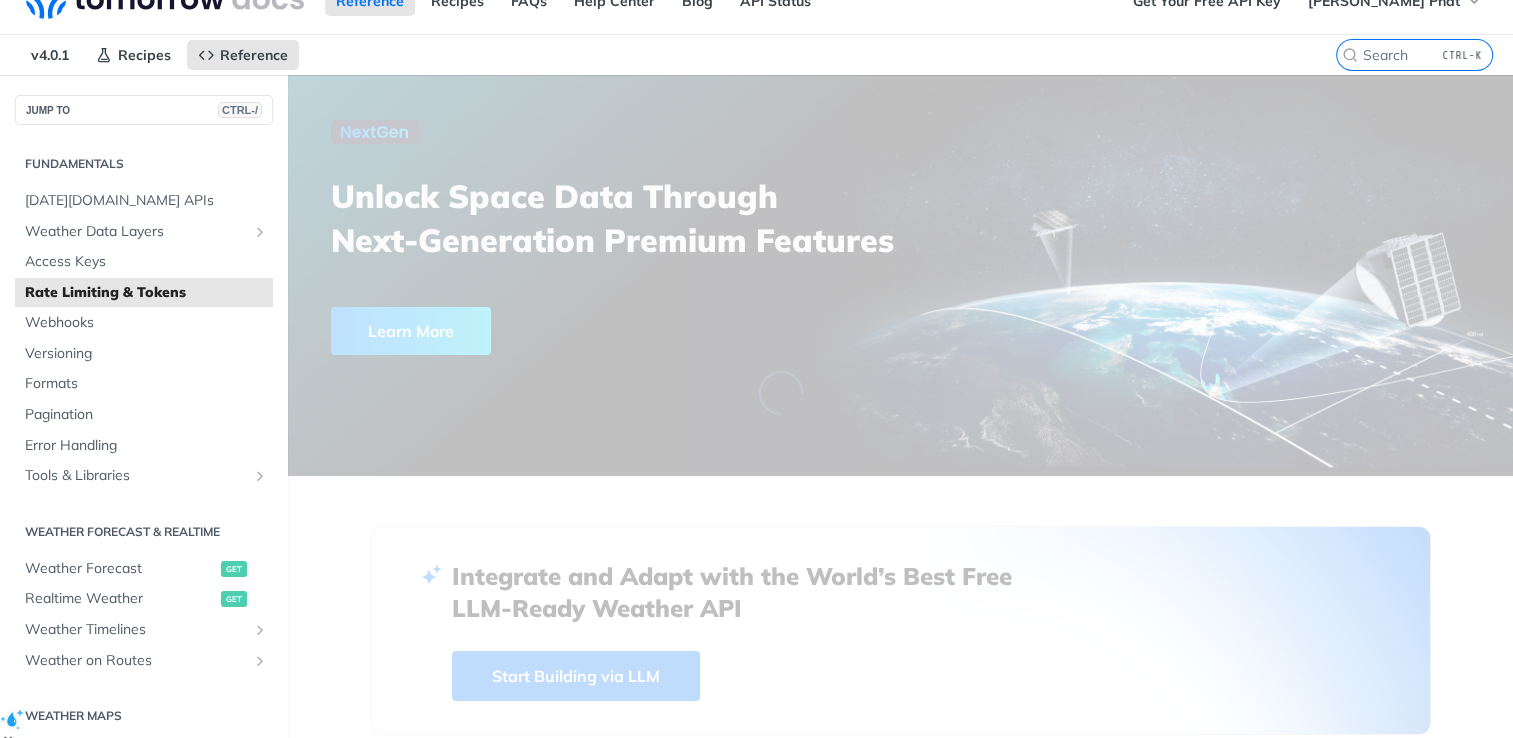 scroll, scrollTop: 0, scrollLeft: 0, axis: both 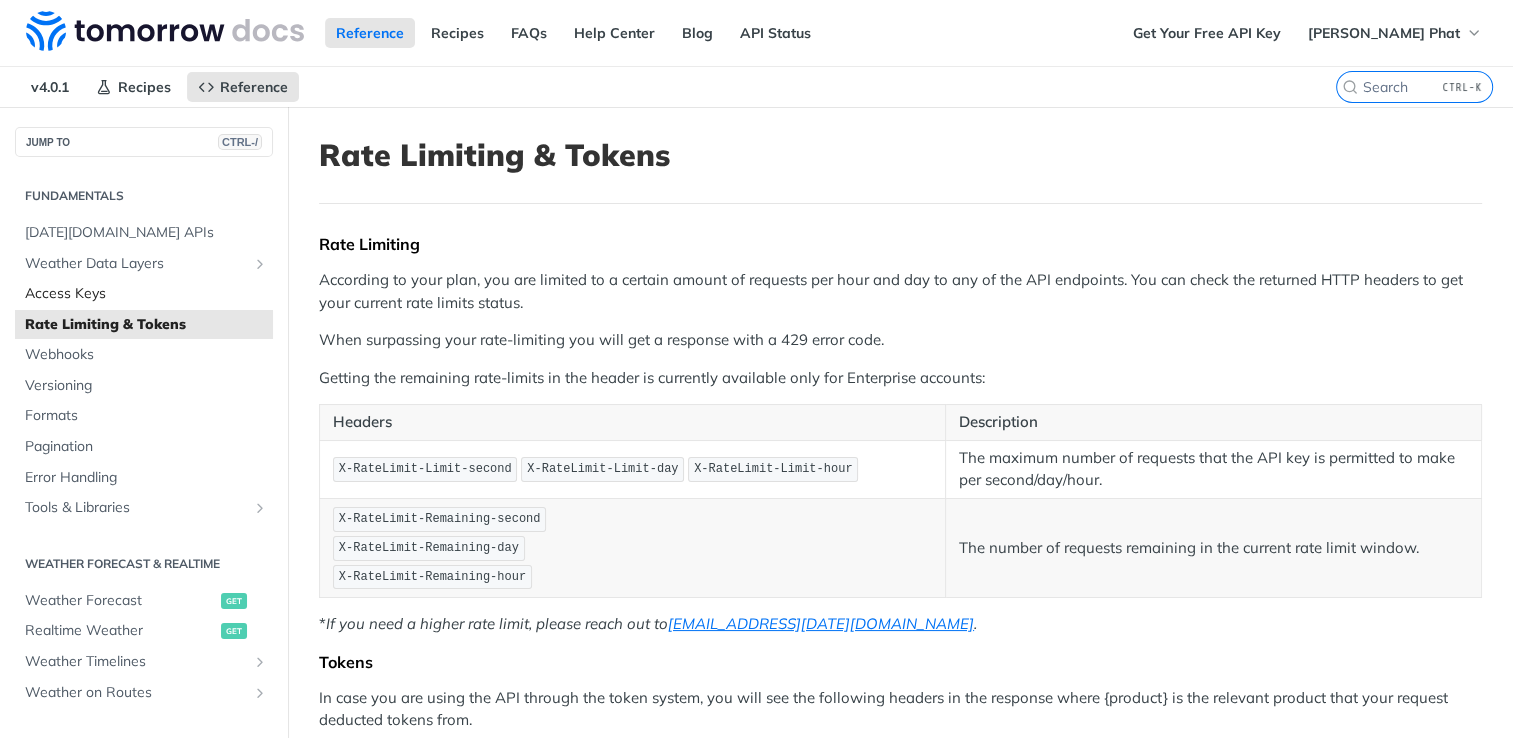 click on "Access Keys" at bounding box center (146, 294) 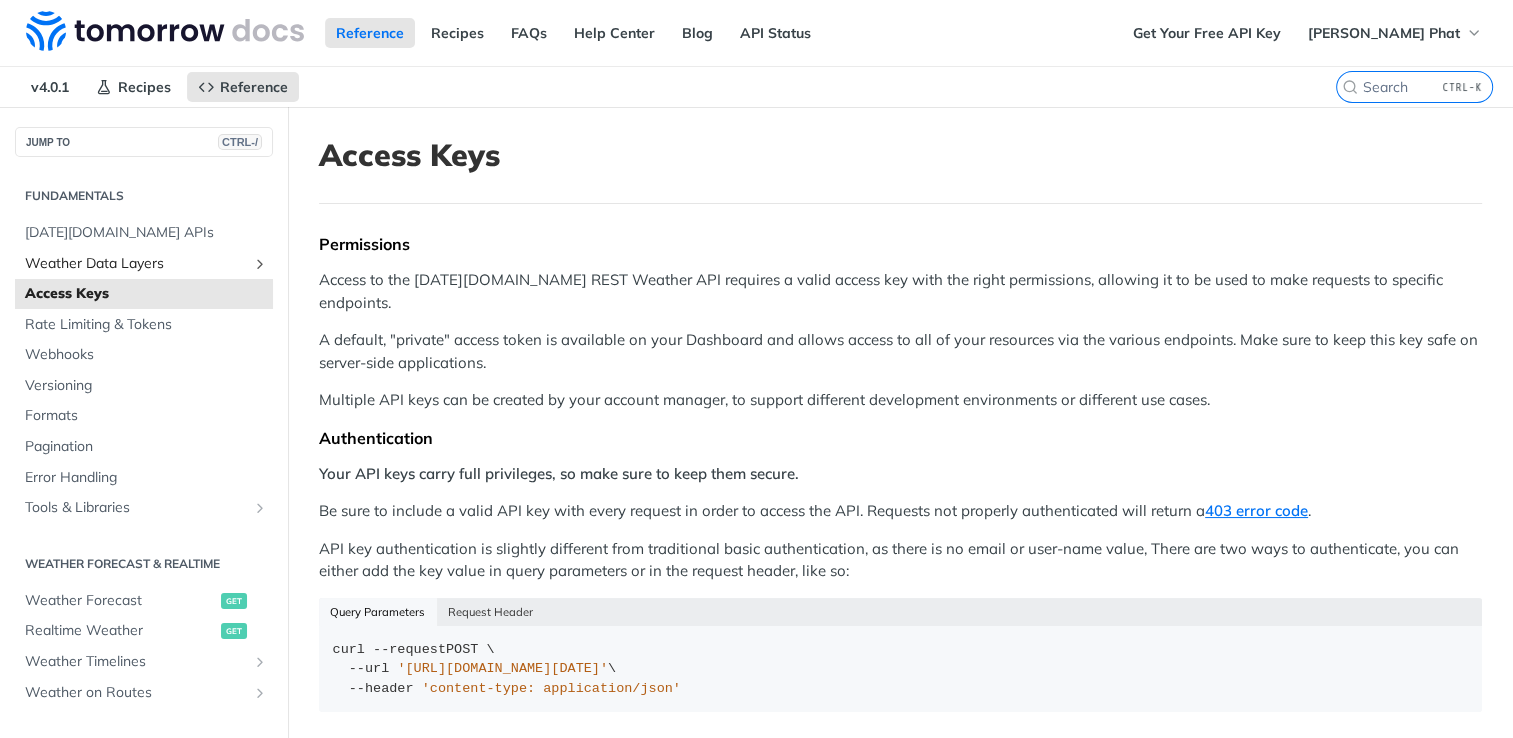 click on "Weather Data Layers" at bounding box center (136, 264) 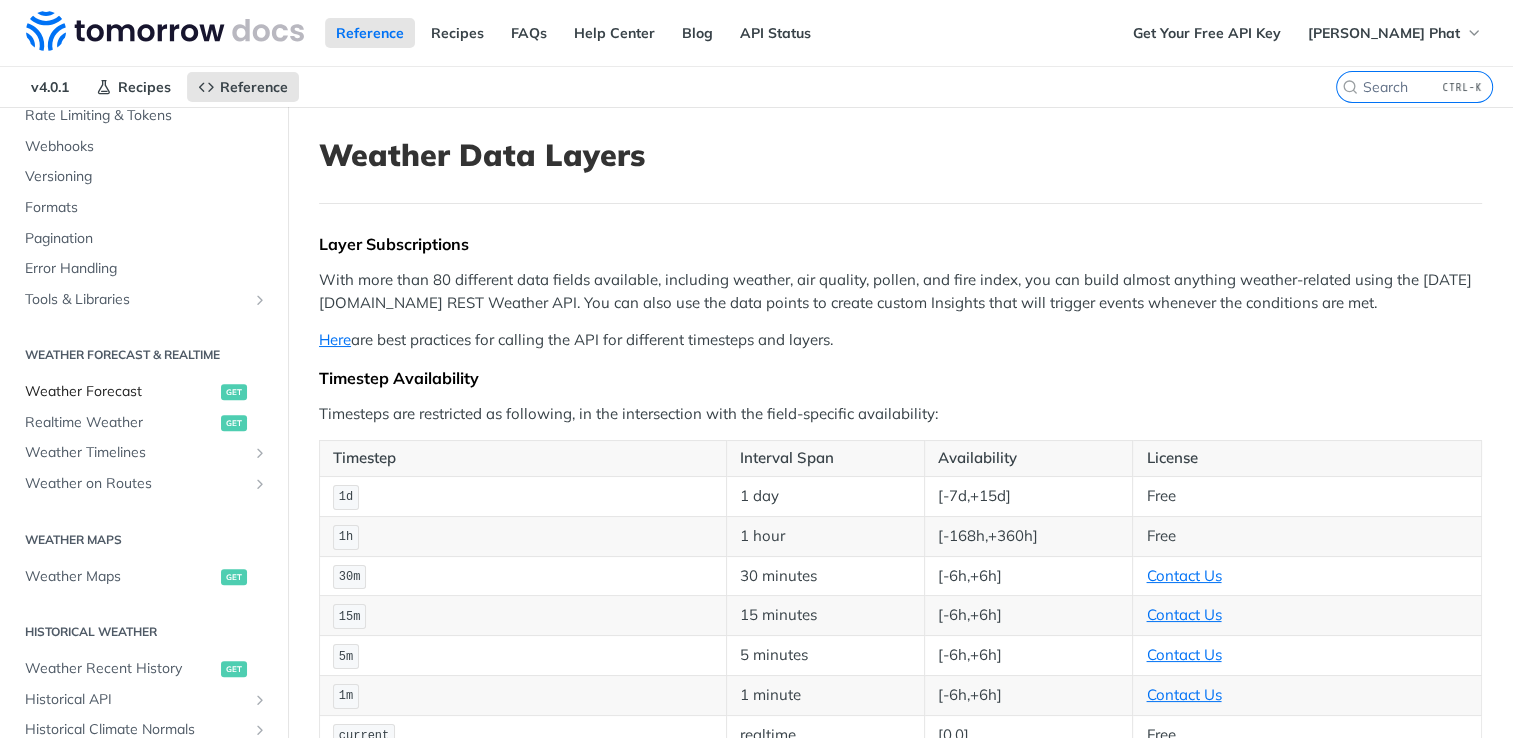 click on "Weather Forecast get" at bounding box center (144, 392) 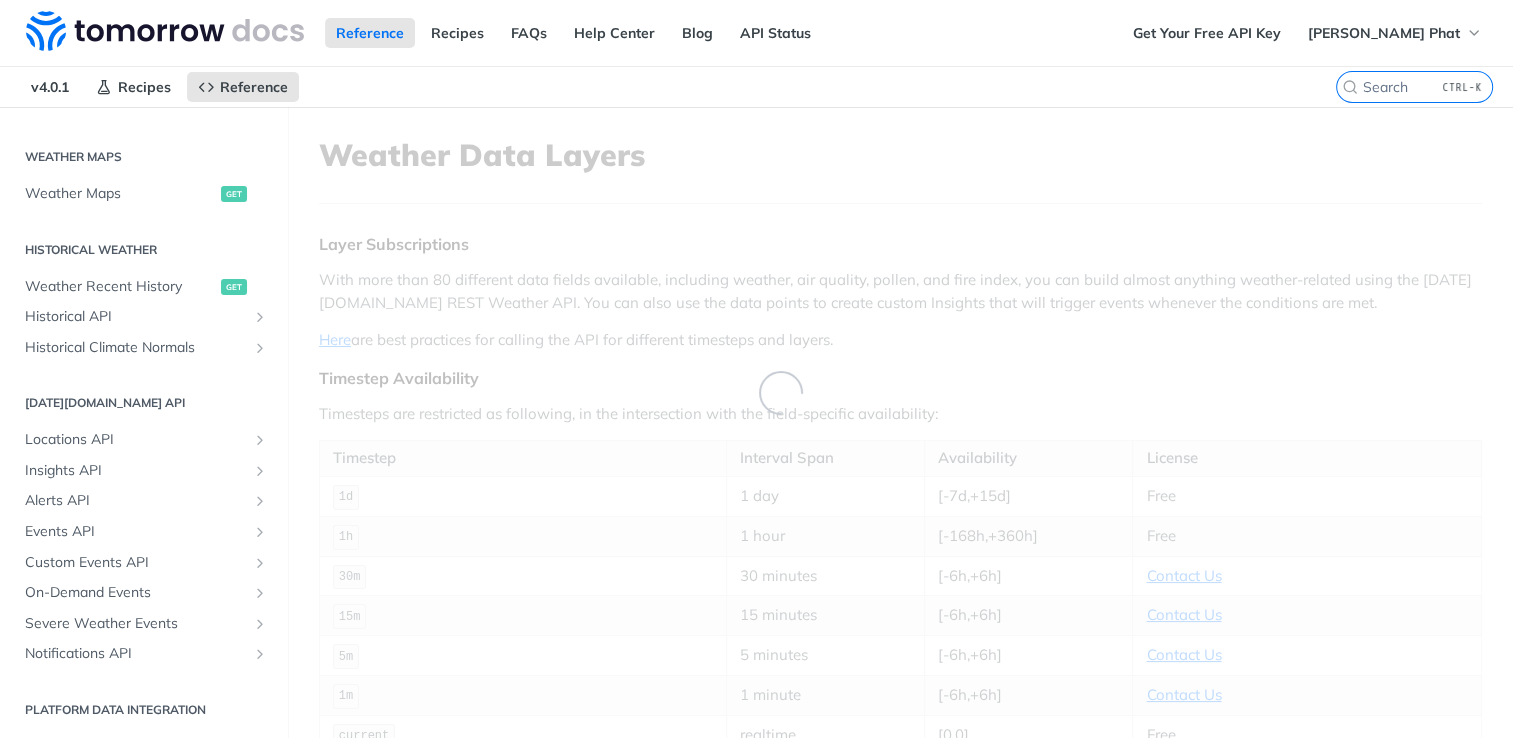 scroll, scrollTop: 208, scrollLeft: 0, axis: vertical 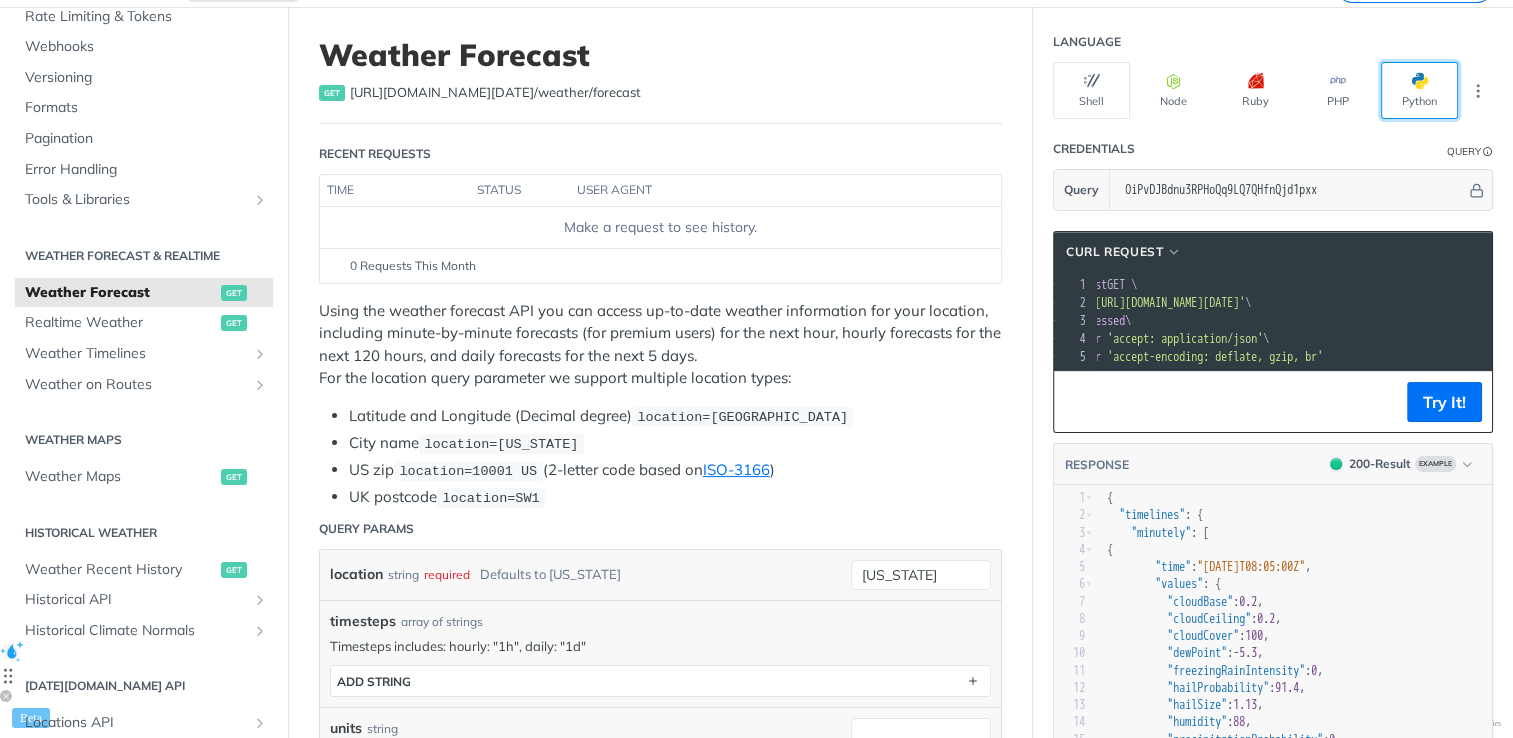click on "Python" at bounding box center (1419, 90) 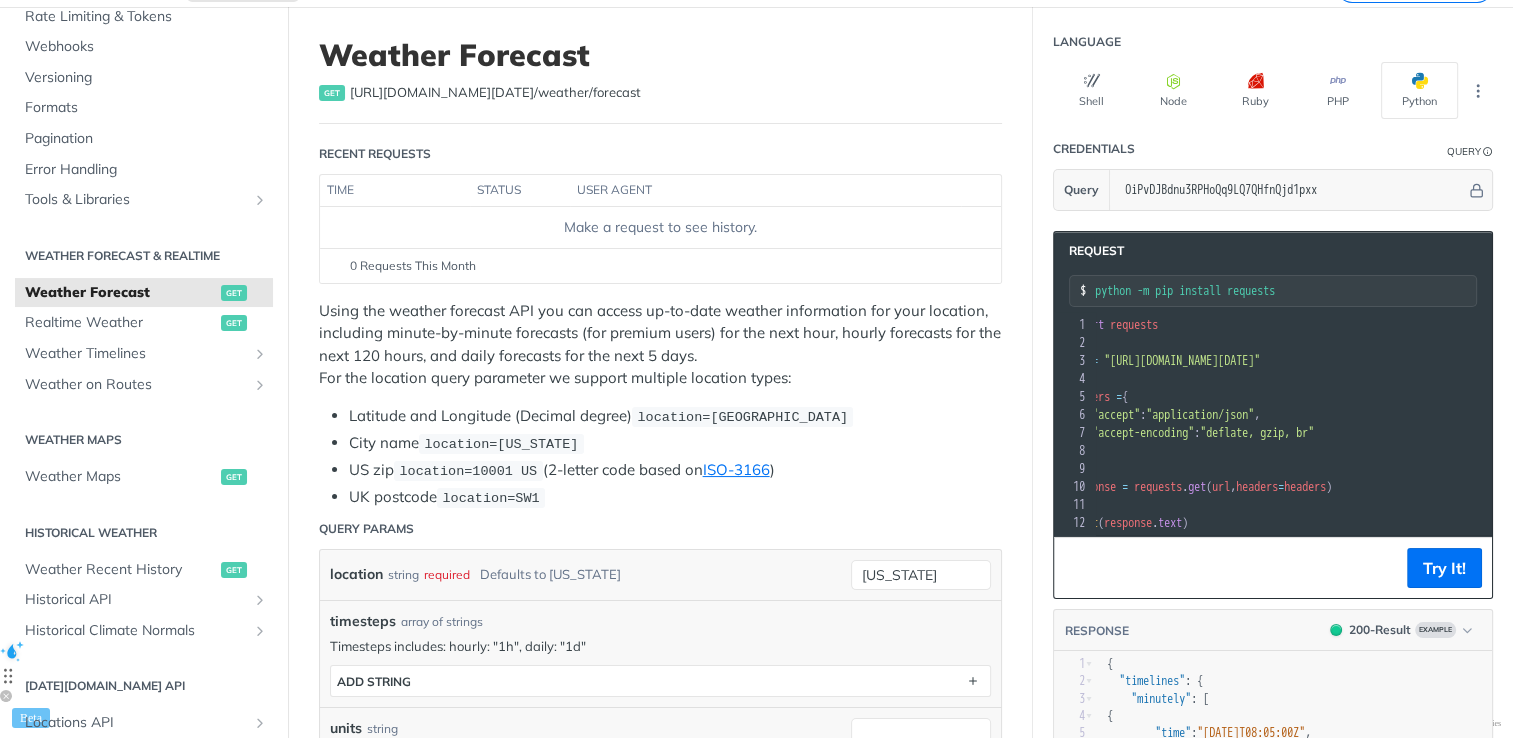 drag, startPoint x: 1234, startPoint y: 536, endPoint x: 1249, endPoint y: 536, distance: 15 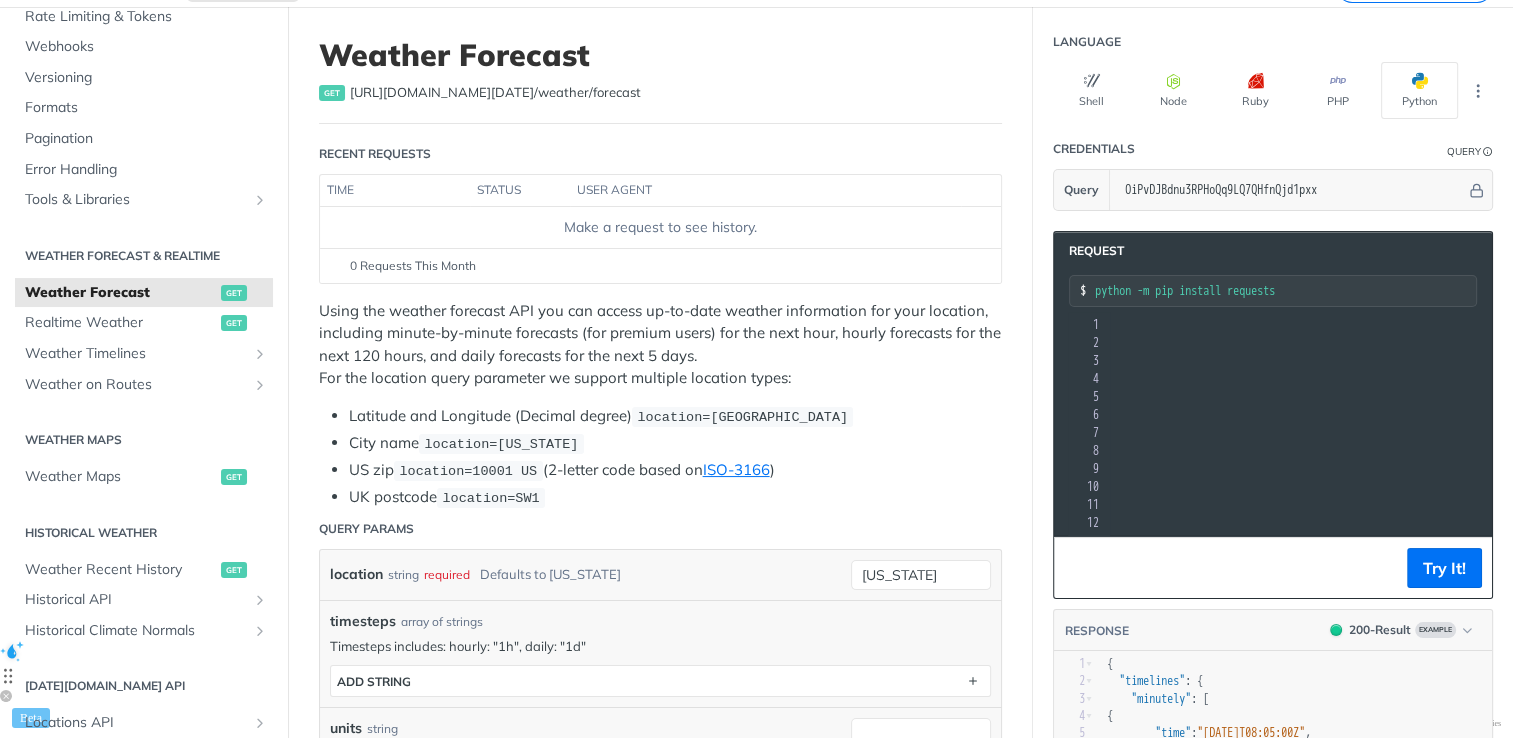 drag, startPoint x: 1472, startPoint y: 354, endPoint x: 1444, endPoint y: 348, distance: 28.635643 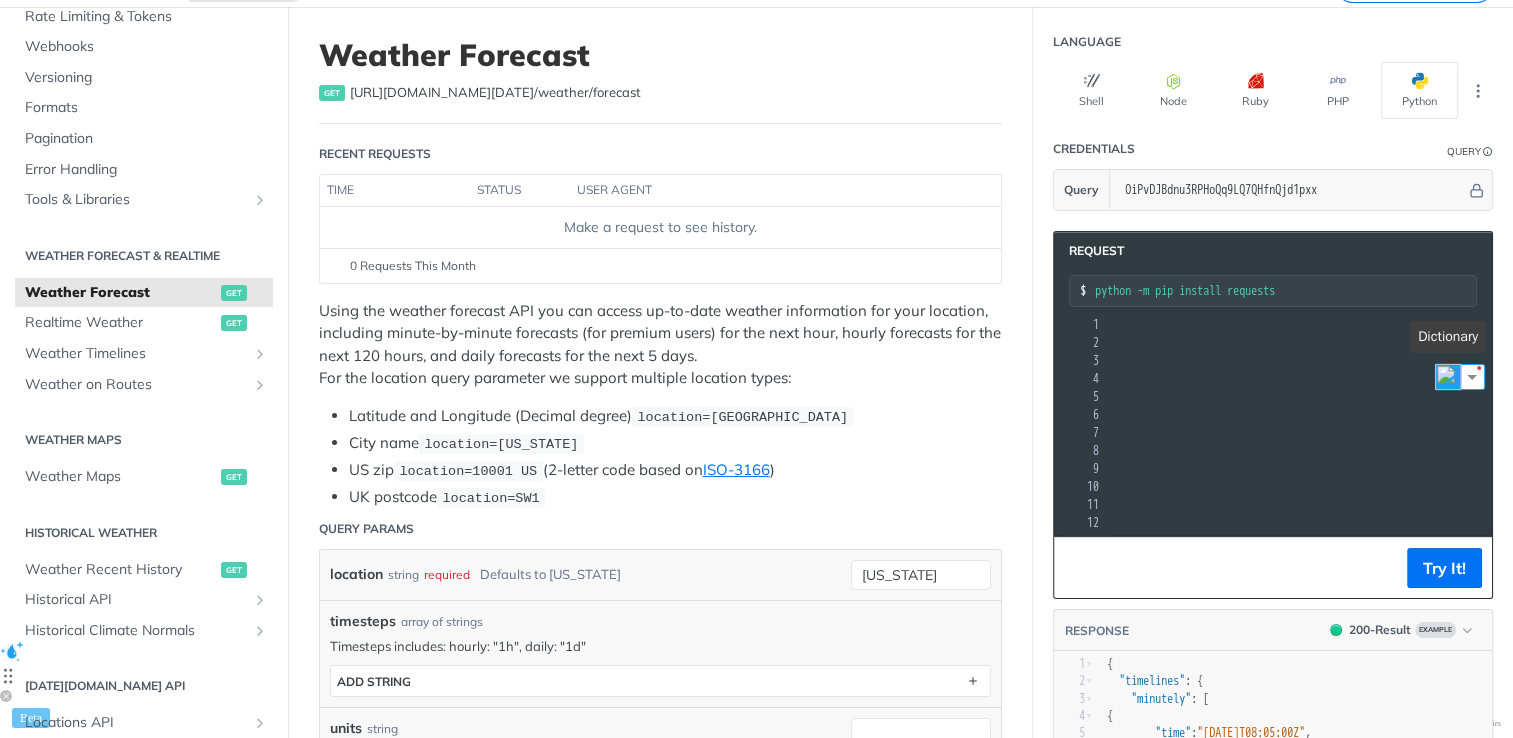 click at bounding box center [1448, 377] 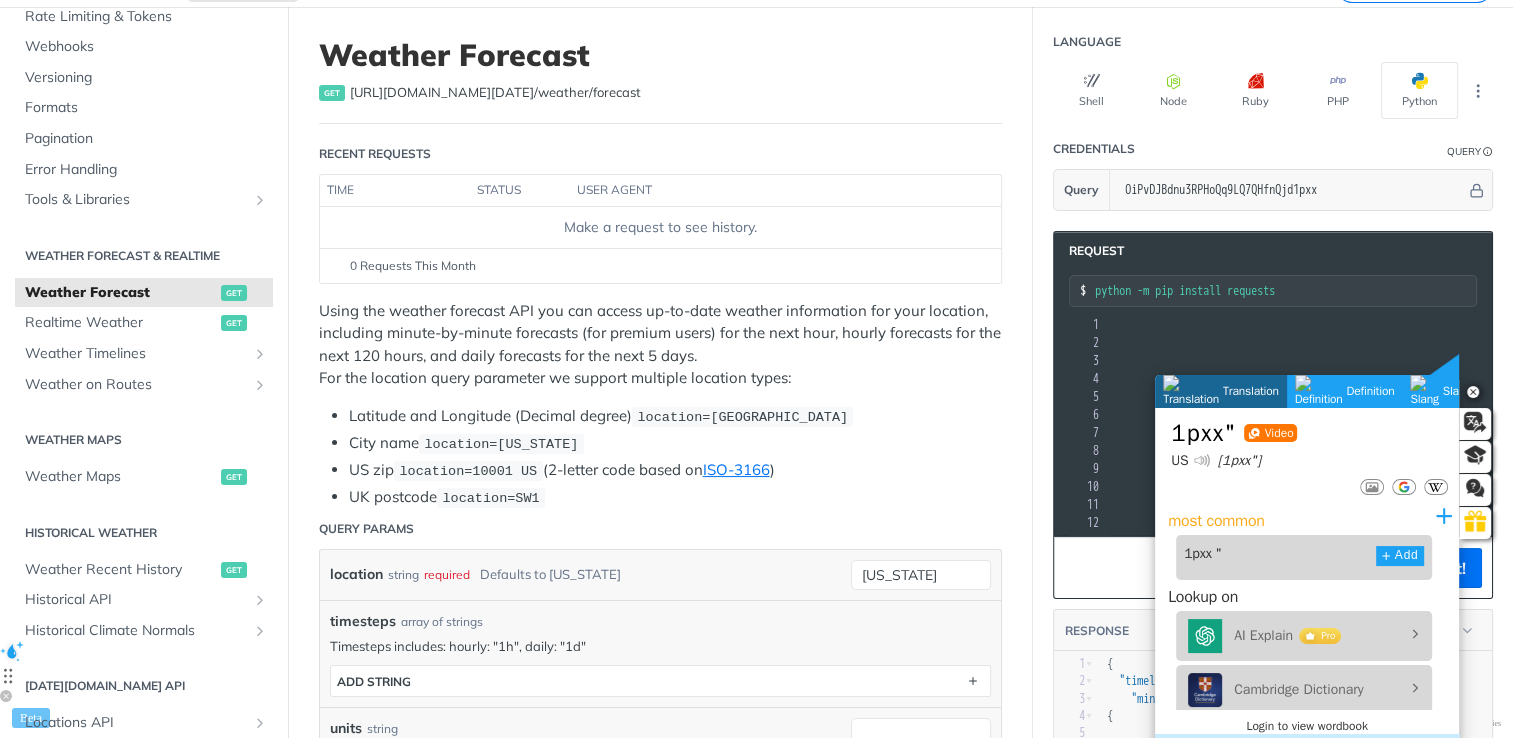 click 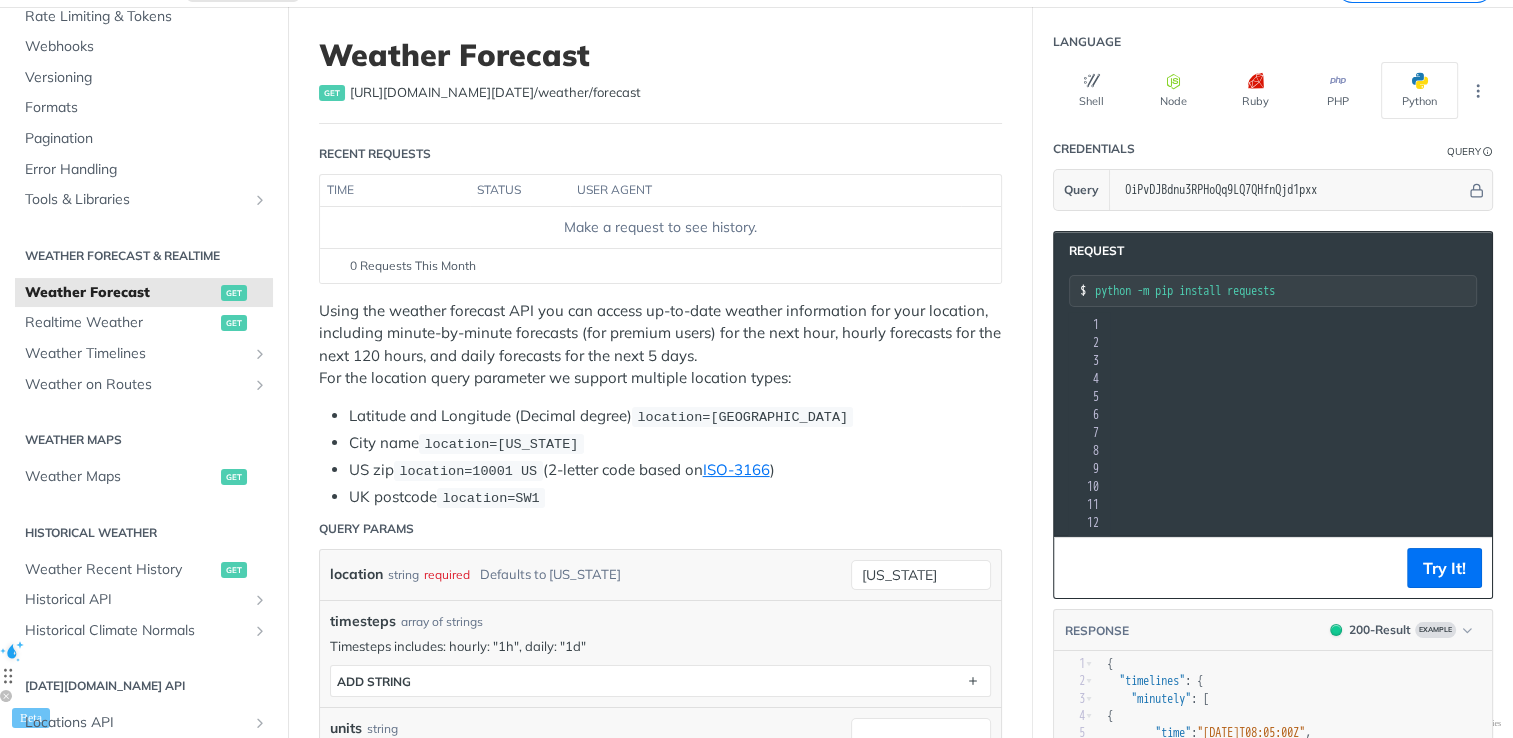 click on ""[URL][DOMAIN_NAME][DATE]"" at bounding box center (871, 361) 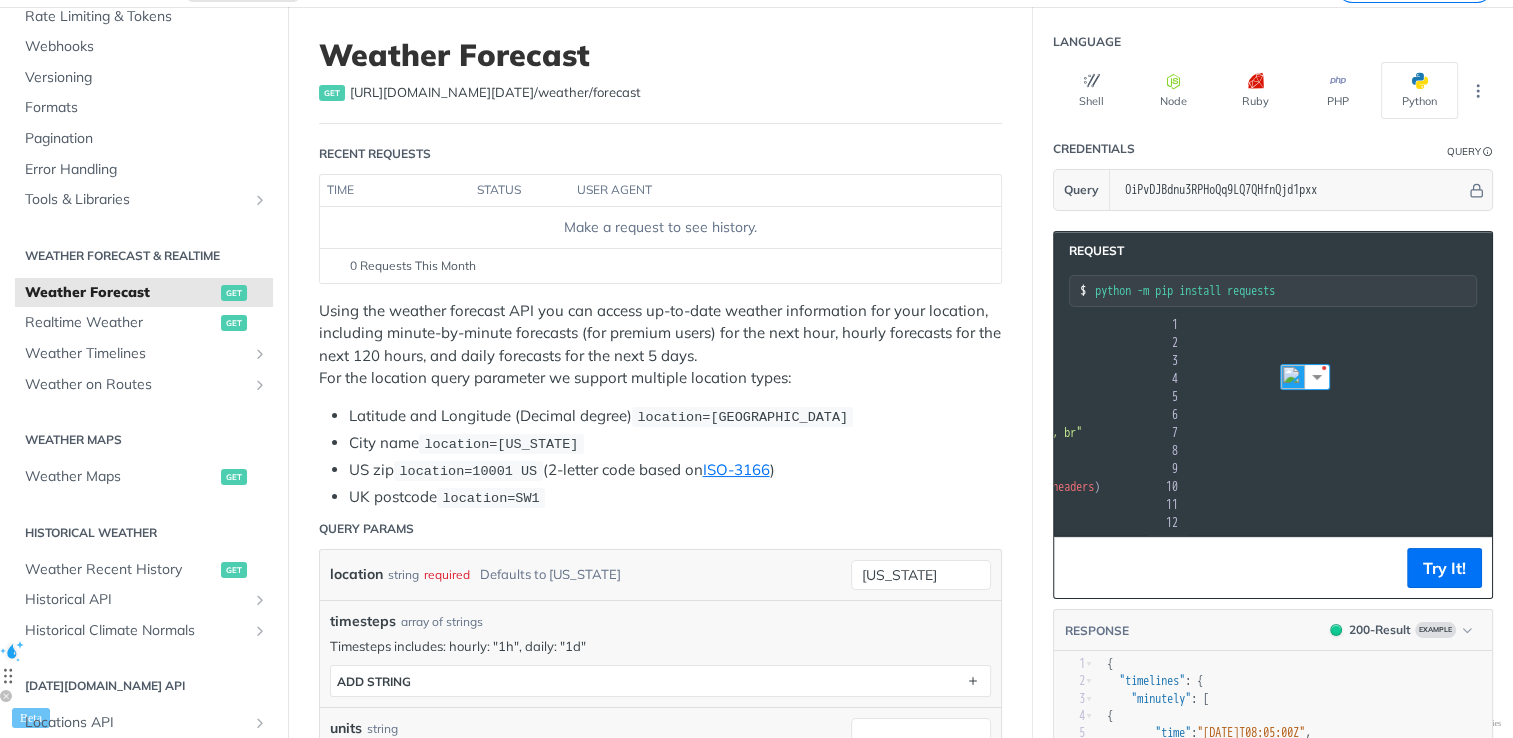 click on ""accept-encoding" :  "deflate, gzip, br"" at bounding box center [1201, 433] 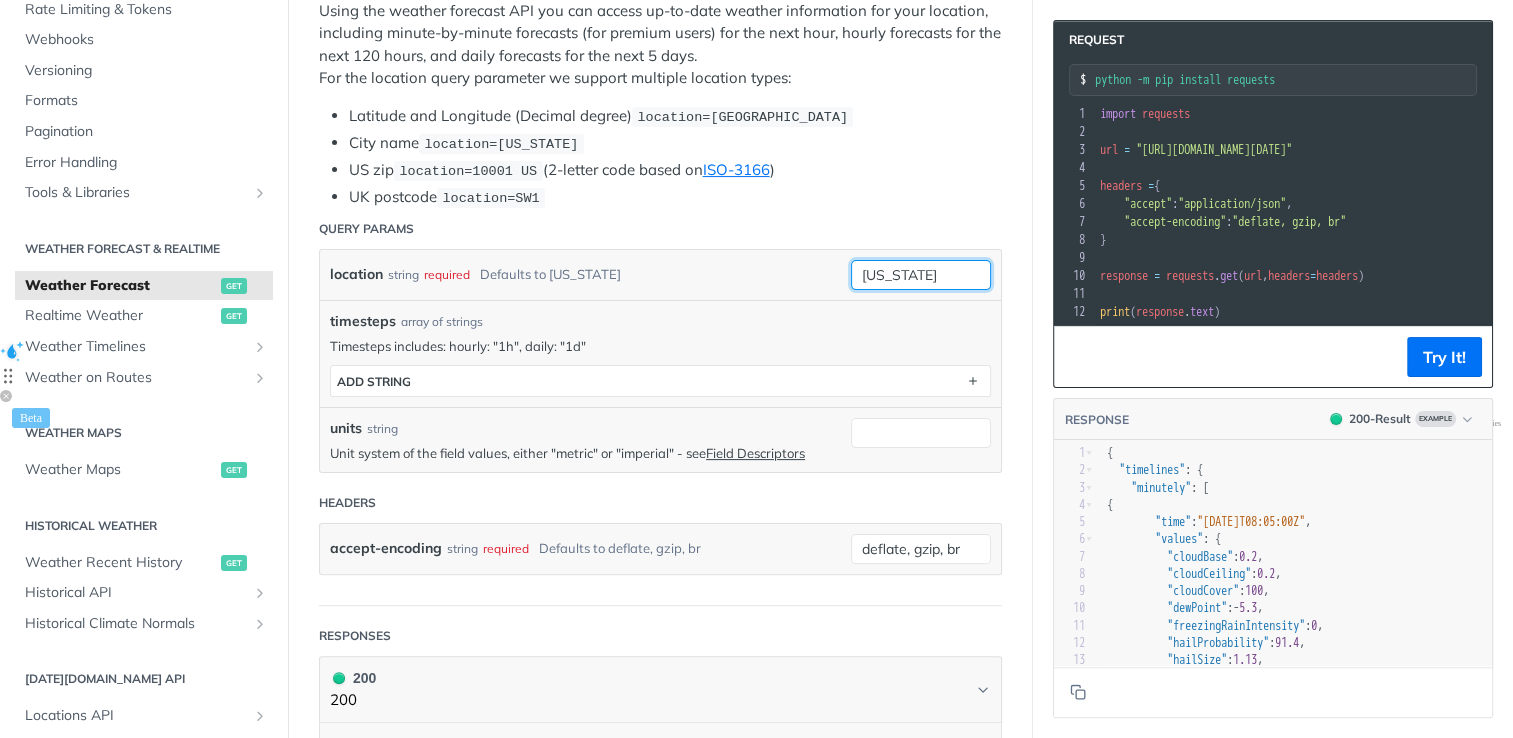 click on "[US_STATE]" at bounding box center [921, 275] 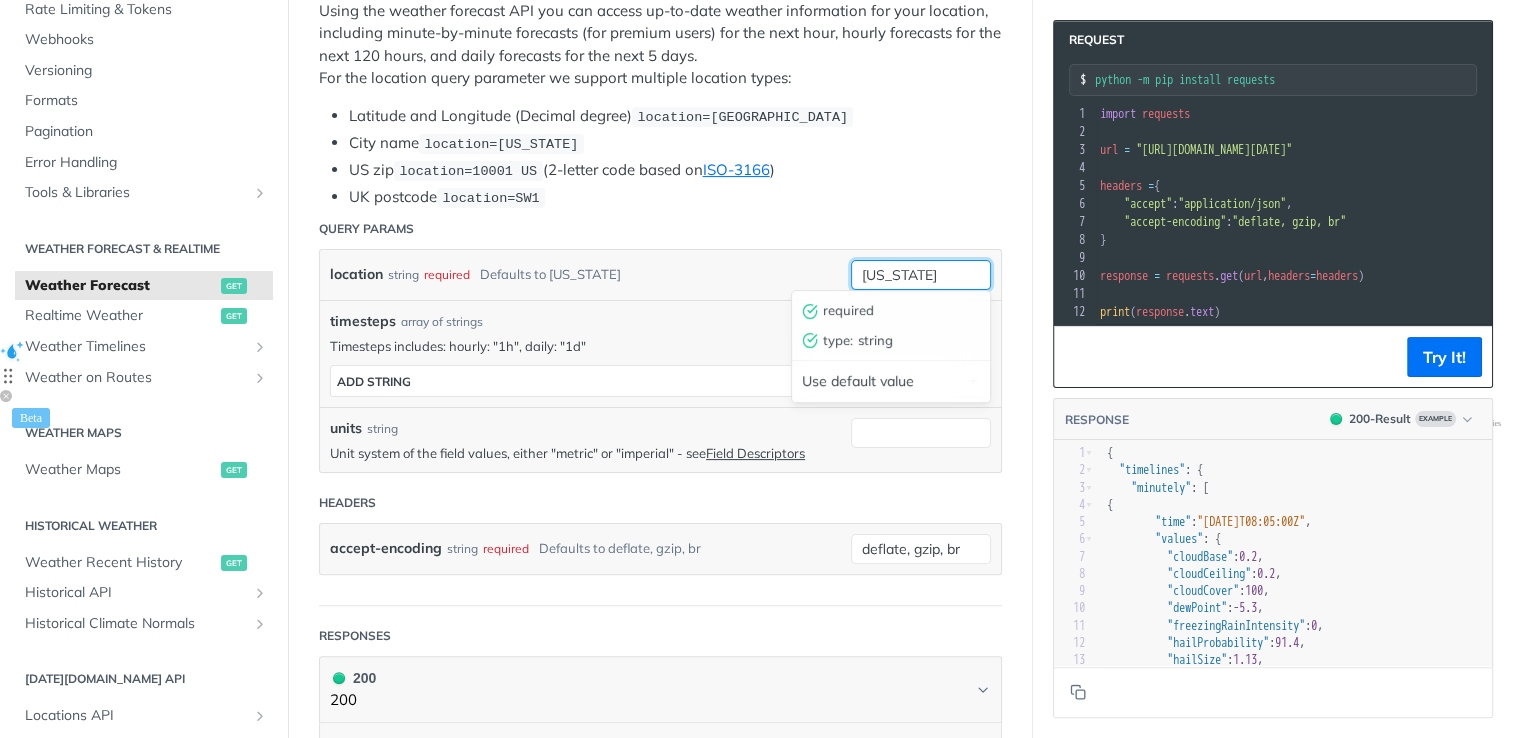 click on "[US_STATE]" at bounding box center (921, 275) 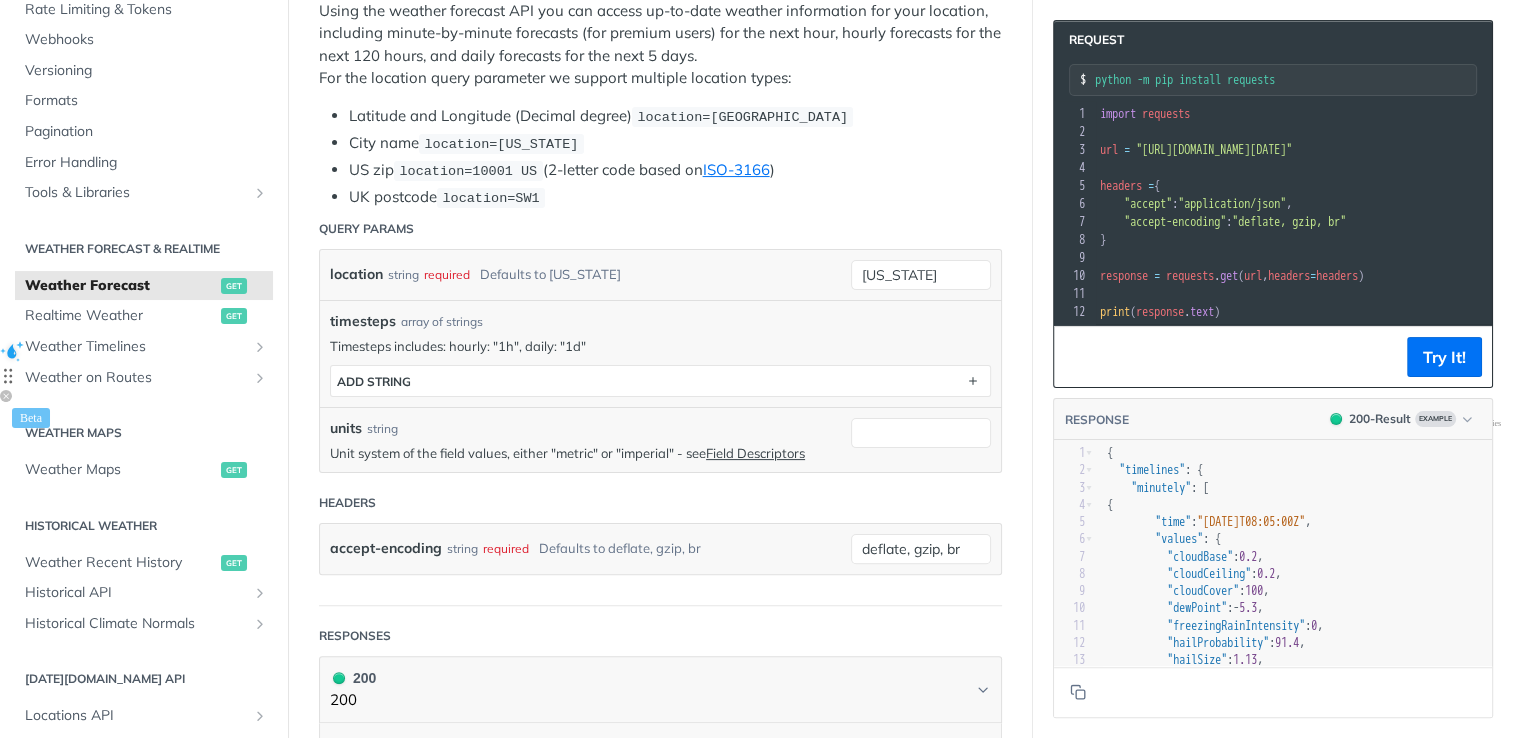 click on "location string required Defaults to [US_STATE] [US_STATE]" at bounding box center [660, 275] 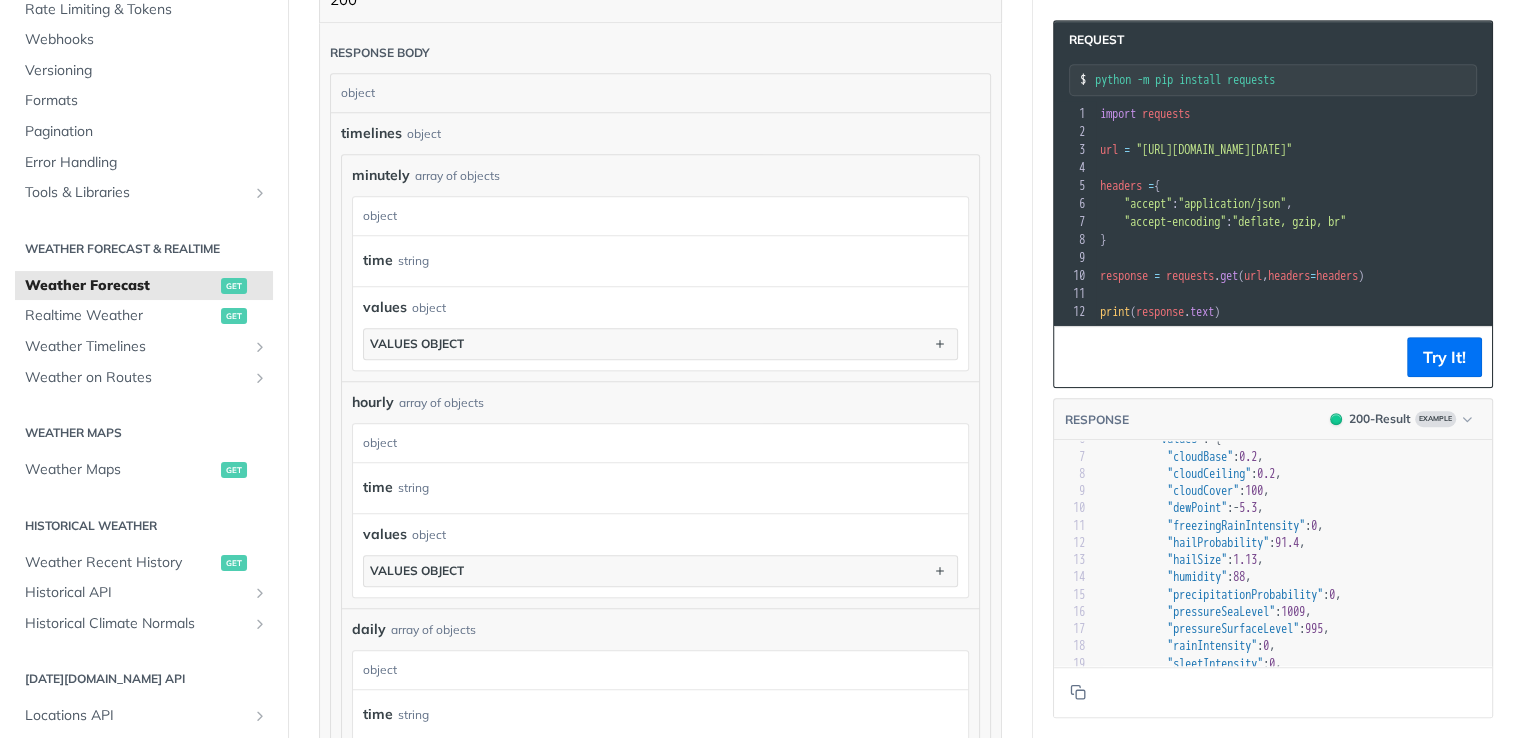 click on "Weather Forecast get   [URL][DOMAIN_NAME][DATE] /weather/forecast Recent Requests time status user agent   Make a request to see history. 0 Requests This Month URL Expired The URL for this request expired after 30 days. Close Using the weather forecast API you can access up-to-date weather information for your location, including minute-by-minute forecasts (for premium users) for the next hour, hourly forecasts for the next 120 hours, and daily forecasts for the next 5 days.
For the location query parameter we support multiple location types:
Latitude and Longitude (Decimal degree)  location=[GEOGRAPHIC_DATA]
City name  location=[US_STATE]
[GEOGRAPHIC_DATA] zip  location=10001 [GEOGRAPHIC_DATA] (2-letter code based on  ISO-3166 )
UK postcode  location=SW1
Query Params location string required Defaults to [US_STATE] [US_STATE] timesteps array of strings Timesteps includes: hourly: "1h", daily: "1d" timesteps ADD    string units string Unit system of the field values, either "metric" or "imperial" - see  Field Descriptors Headers" at bounding box center (660, 236) 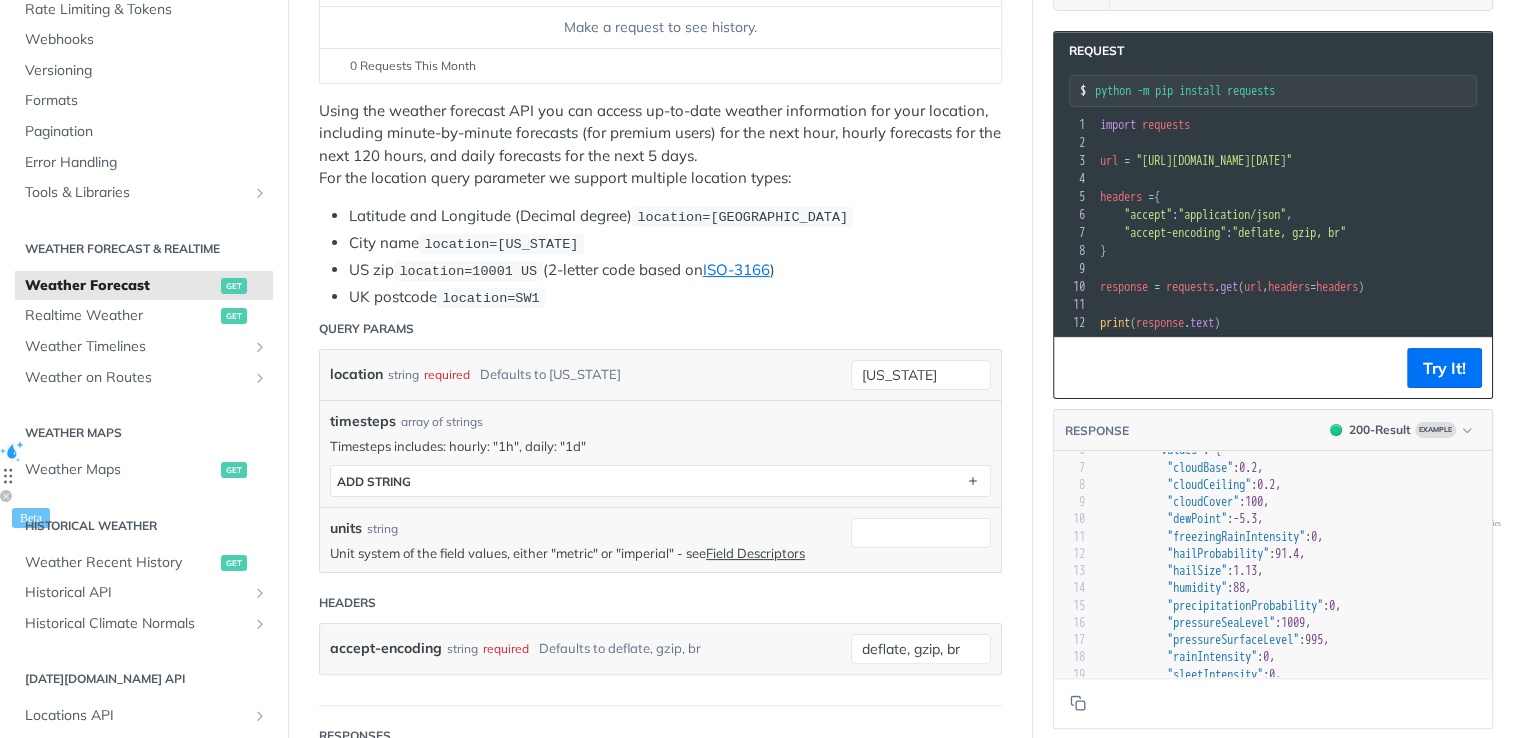 scroll, scrollTop: 60, scrollLeft: 0, axis: vertical 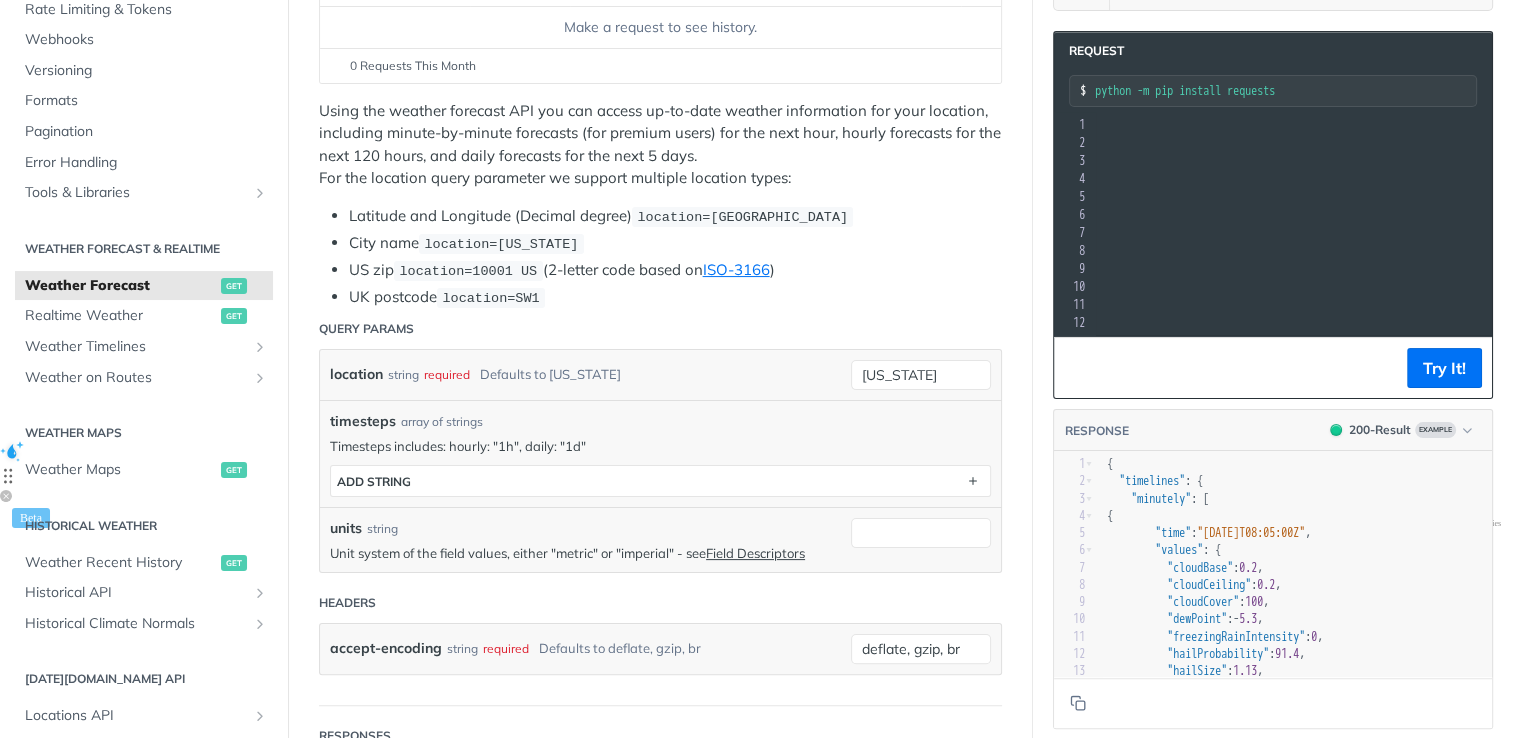 drag, startPoint x: 1315, startPoint y: 345, endPoint x: 1296, endPoint y: 345, distance: 19 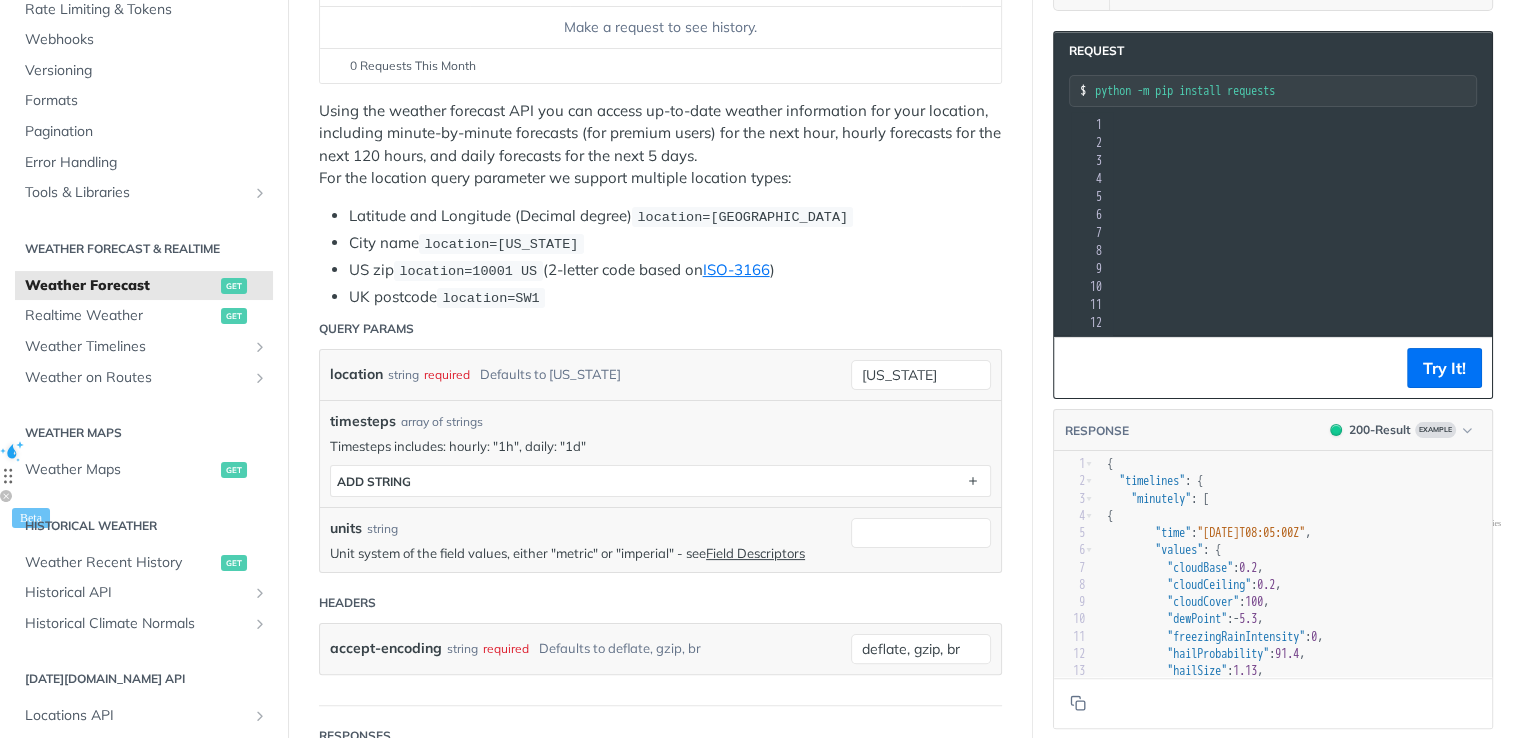 scroll, scrollTop: 0, scrollLeft: 357, axis: horizontal 